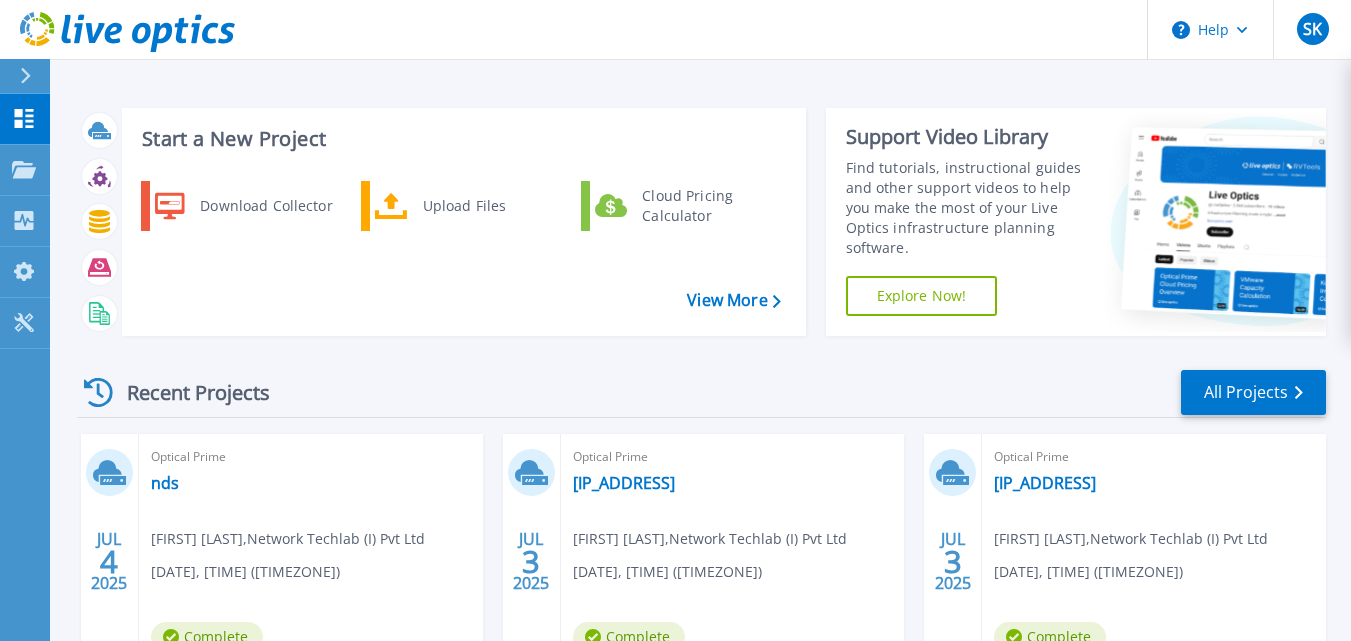 scroll, scrollTop: 0, scrollLeft: 0, axis: both 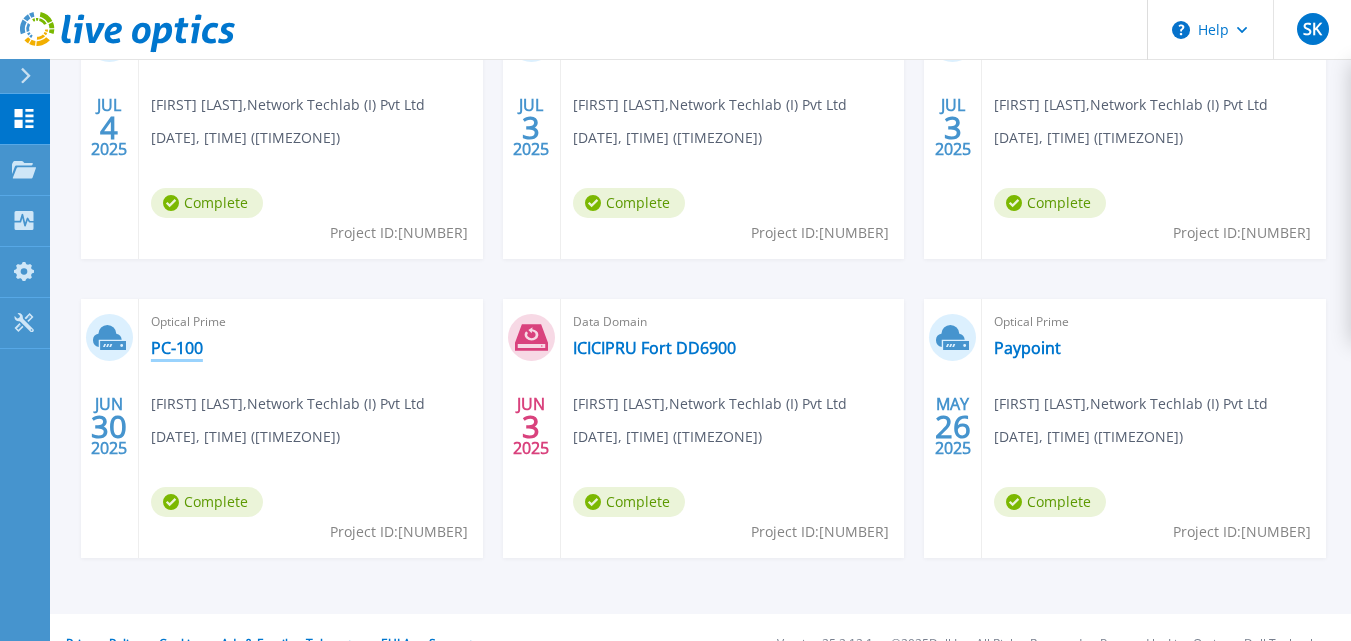 click on "PC-100" at bounding box center (177, 348) 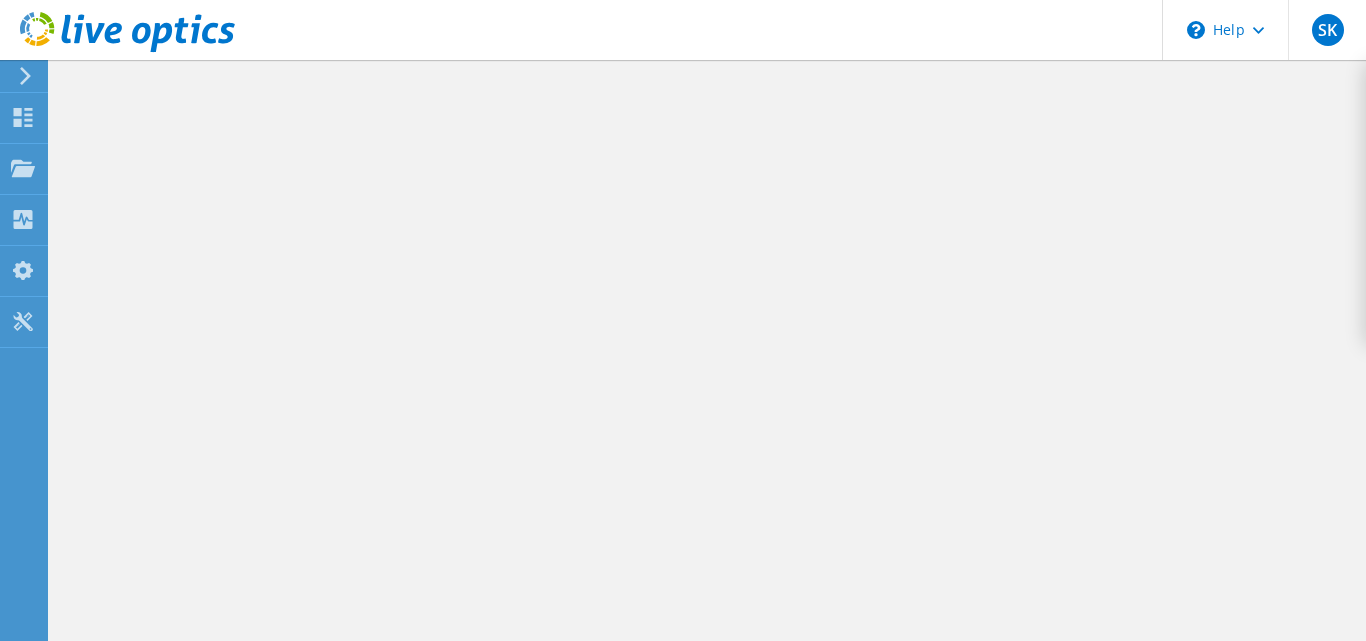 scroll, scrollTop: 0, scrollLeft: 0, axis: both 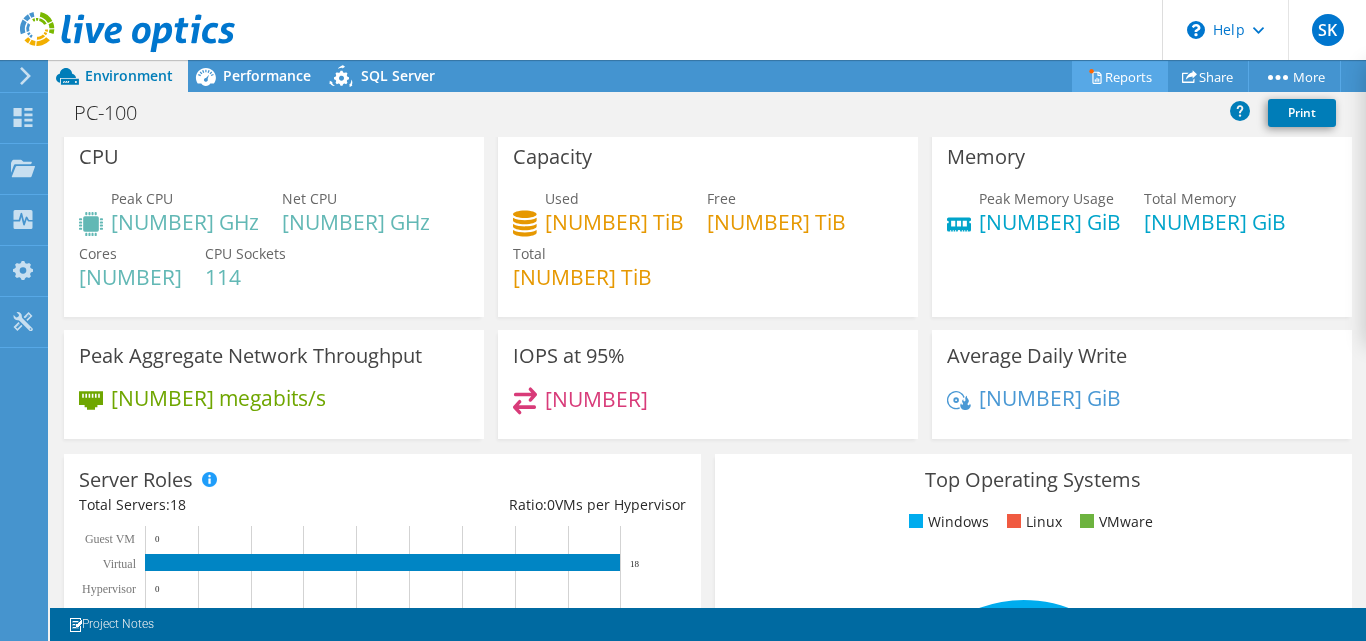 click on "Reports" at bounding box center (1120, 76) 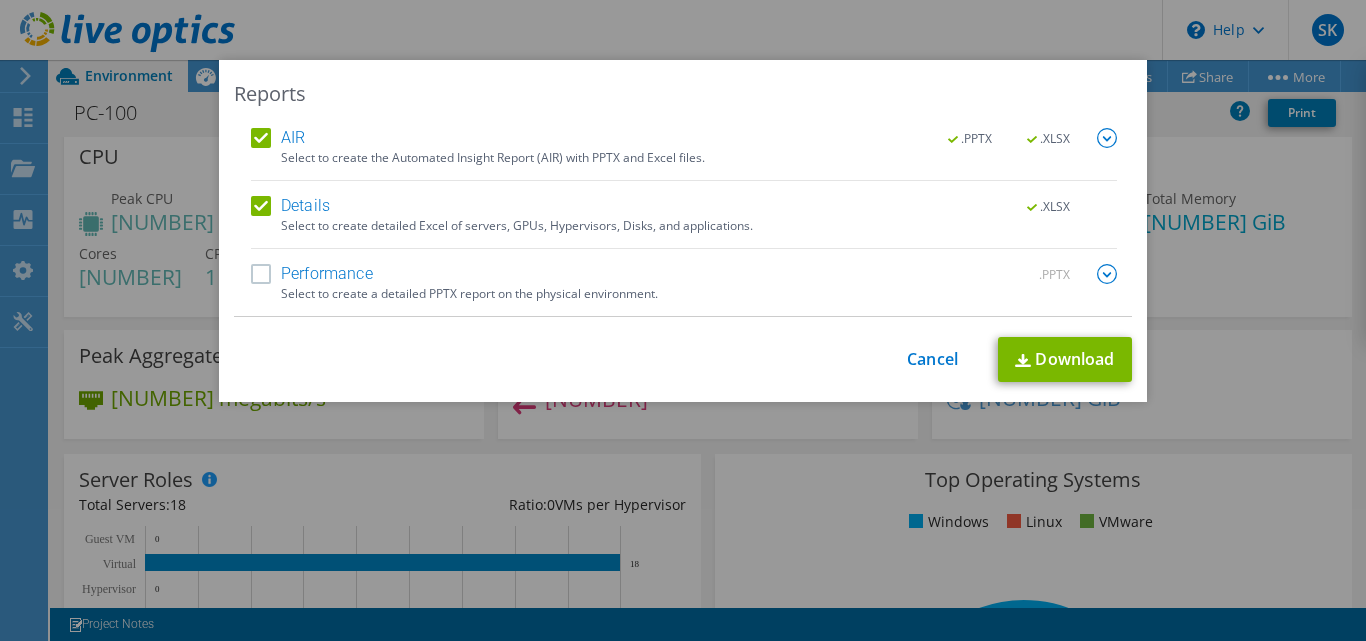 click on "AIR" at bounding box center [278, 138] 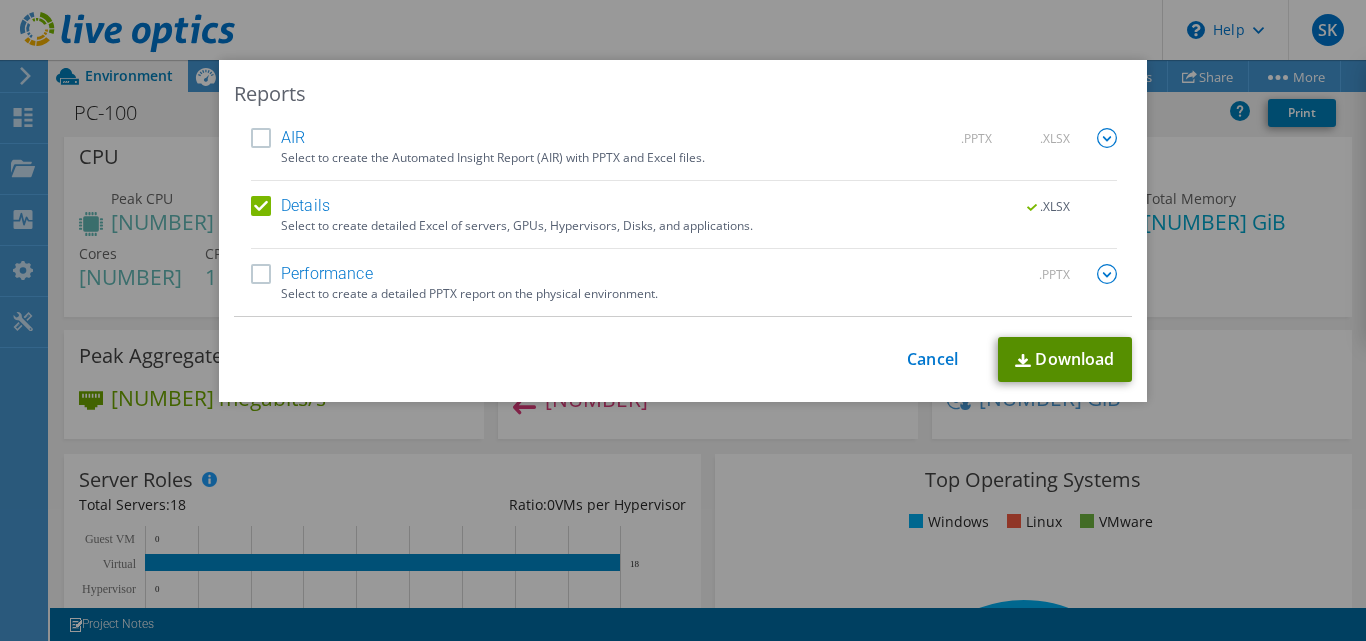 click on "Download" at bounding box center [1065, 359] 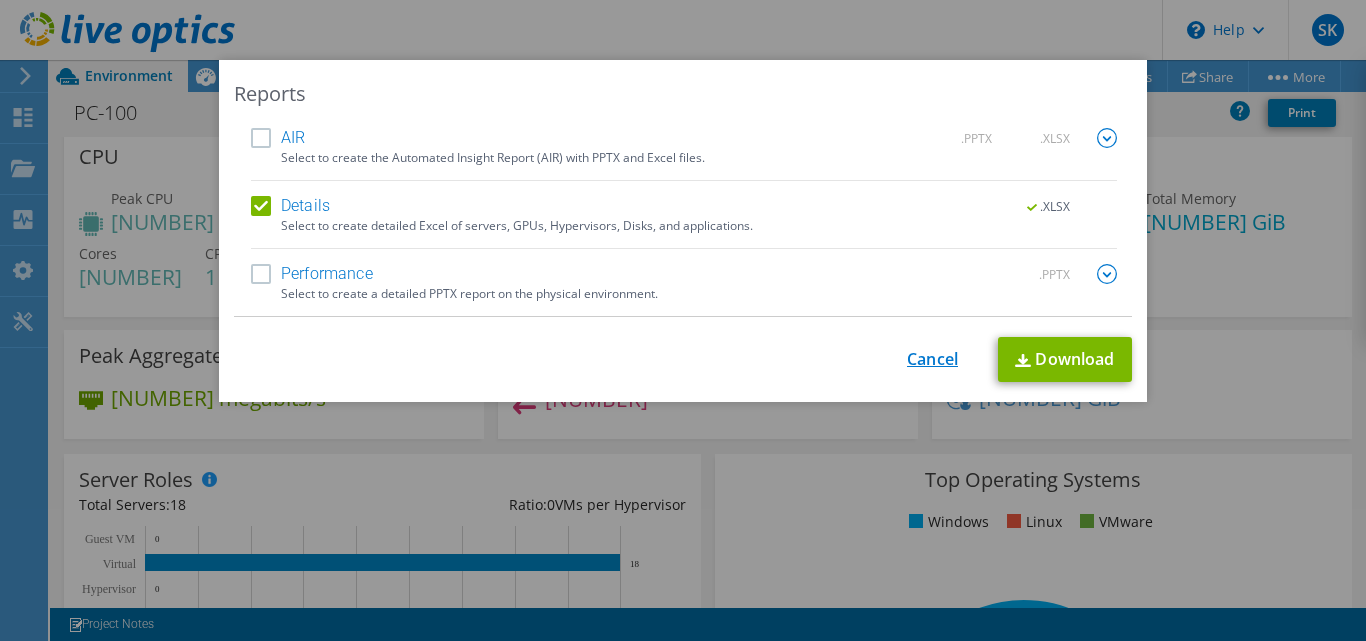 click on "Cancel" at bounding box center [932, 359] 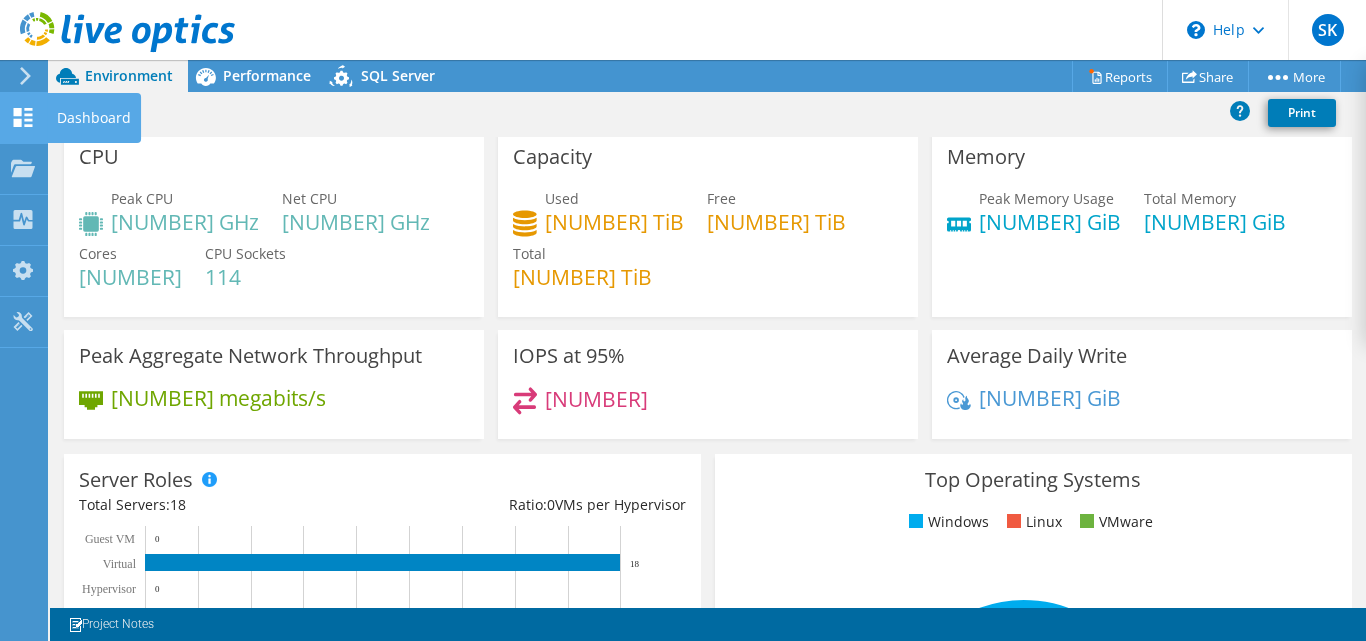 click at bounding box center [23, 117] 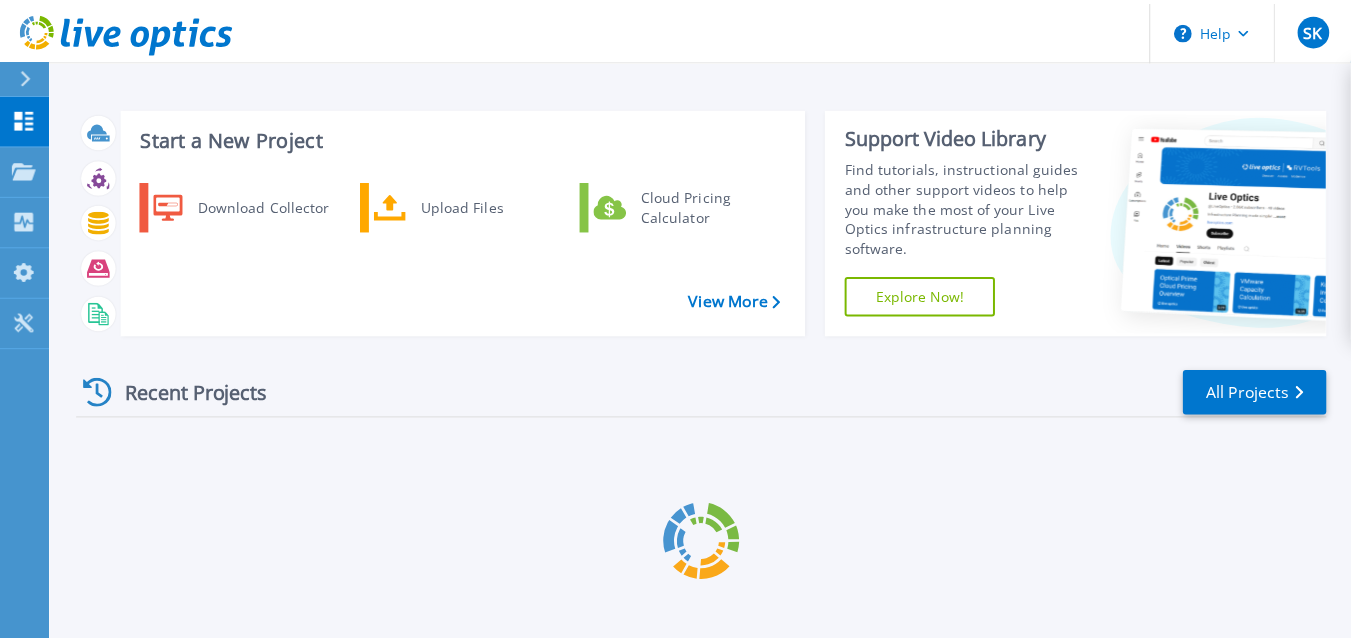 scroll, scrollTop: 0, scrollLeft: 0, axis: both 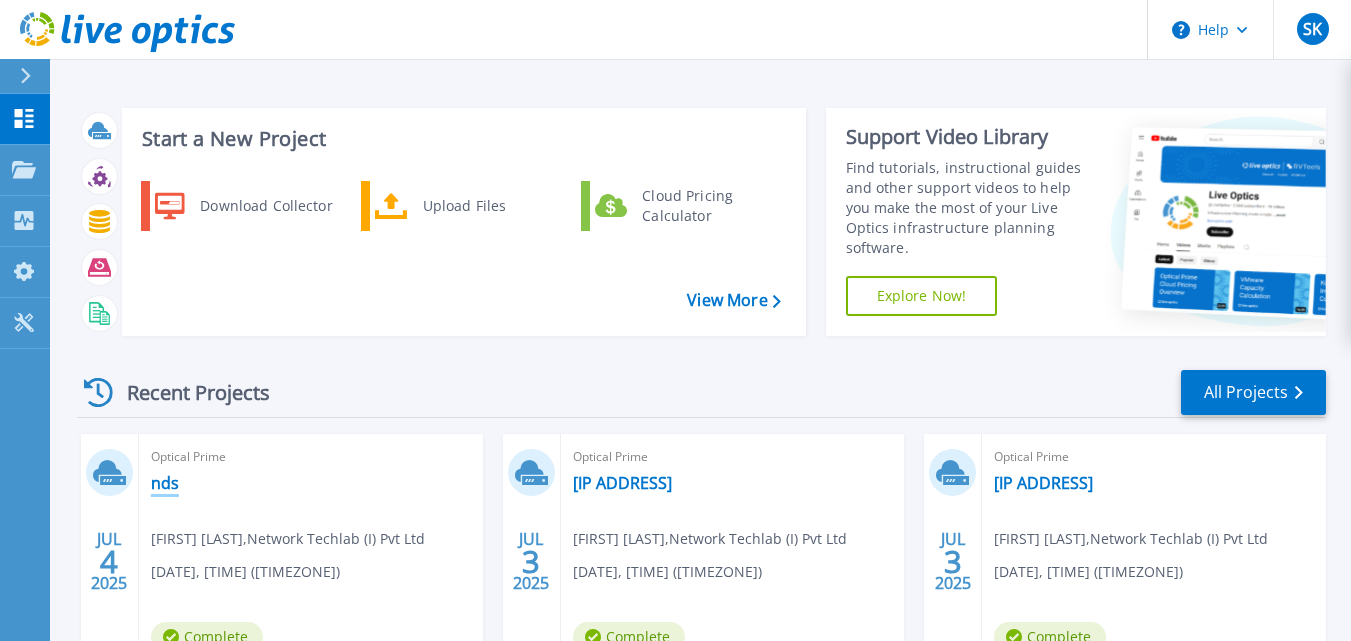 click on "nds" at bounding box center [165, 483] 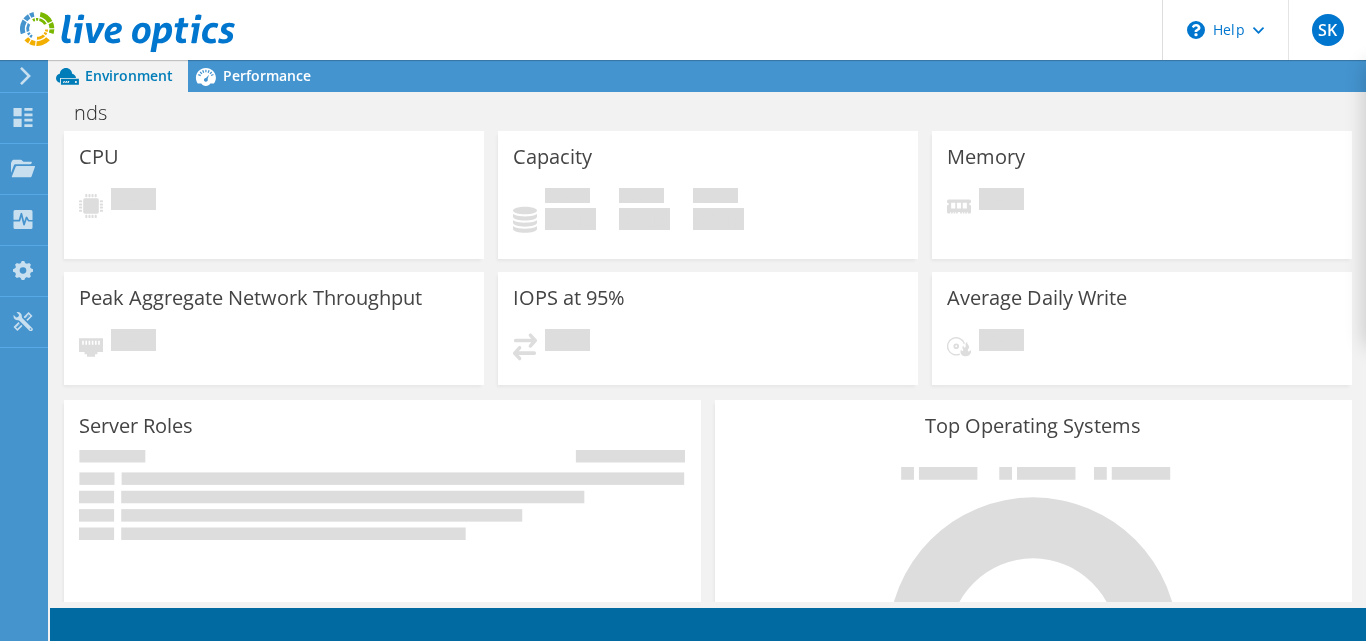 scroll, scrollTop: 0, scrollLeft: 0, axis: both 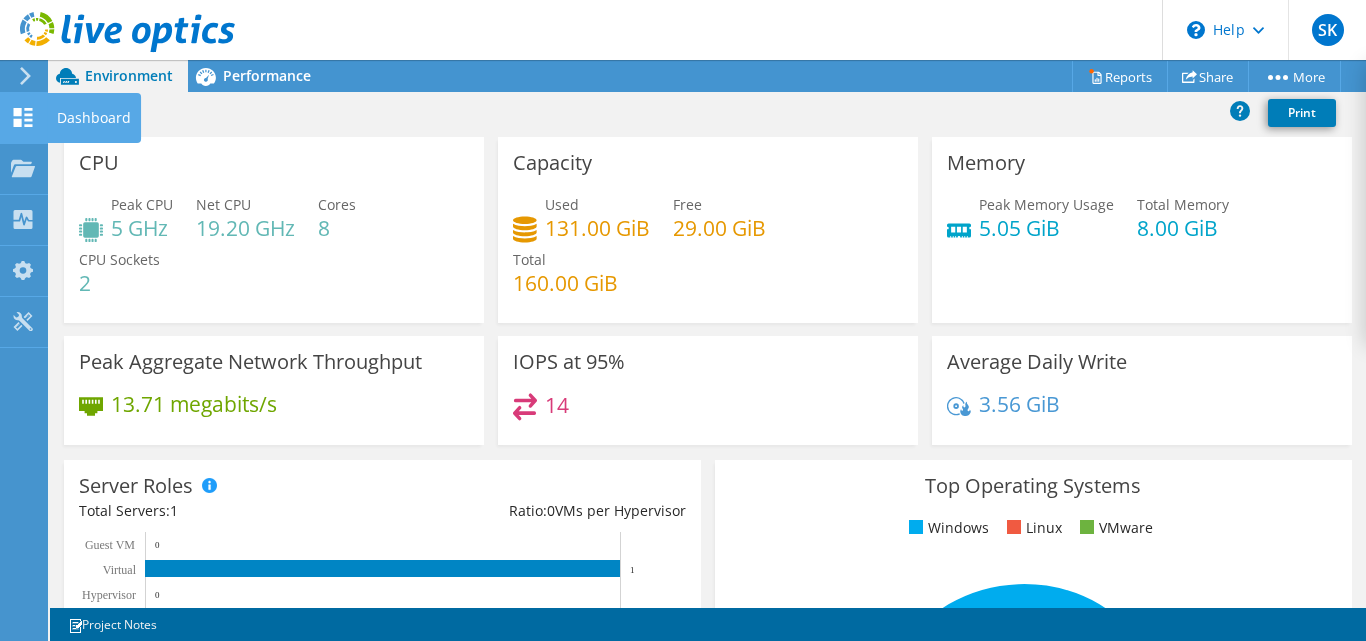 click at bounding box center [23, 117] 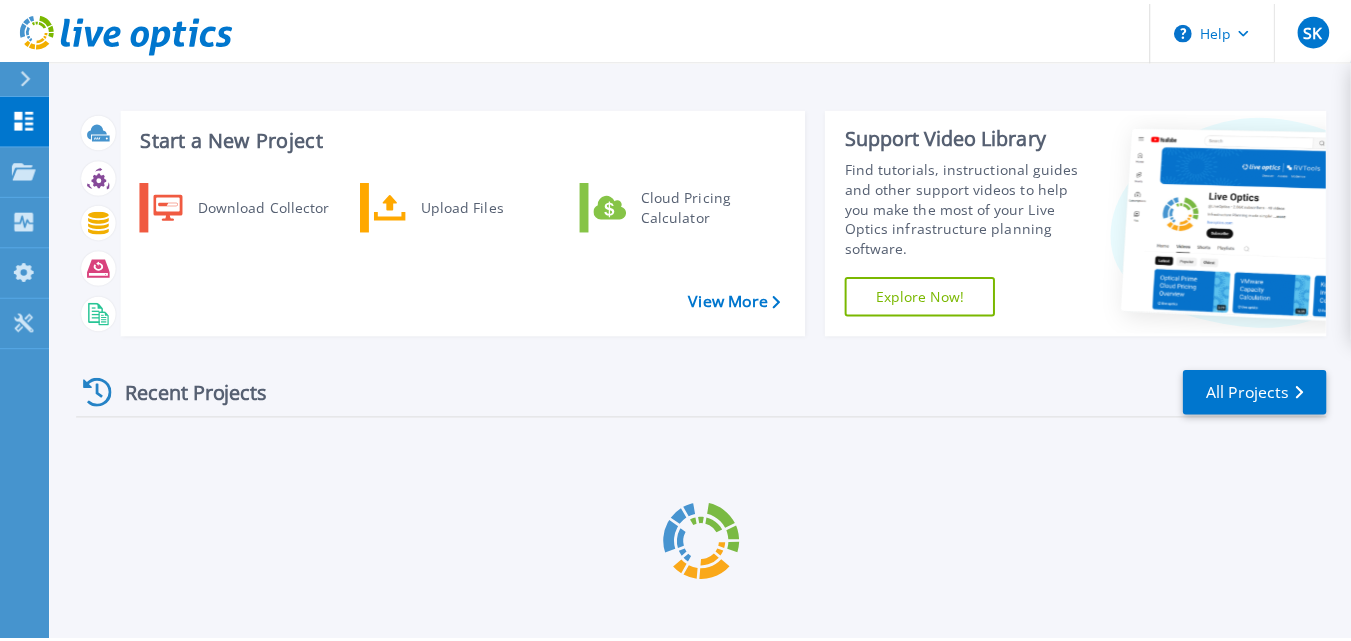 scroll, scrollTop: 0, scrollLeft: 0, axis: both 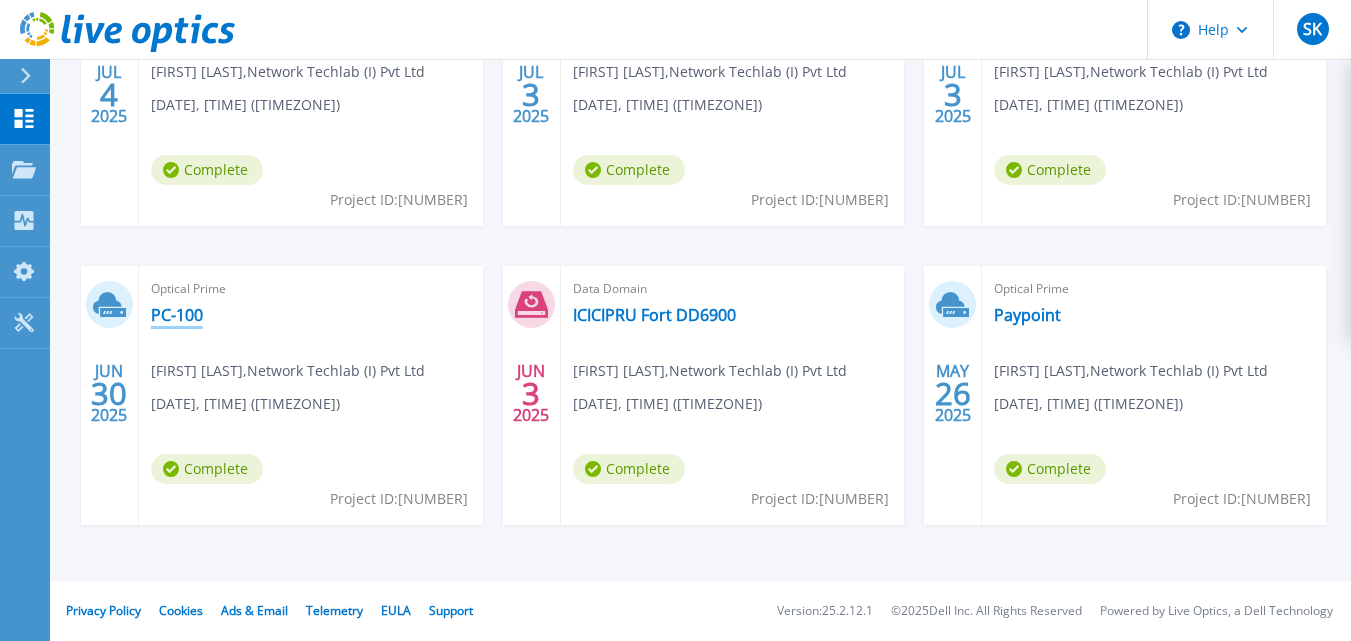 click on "PC-100" at bounding box center [177, 315] 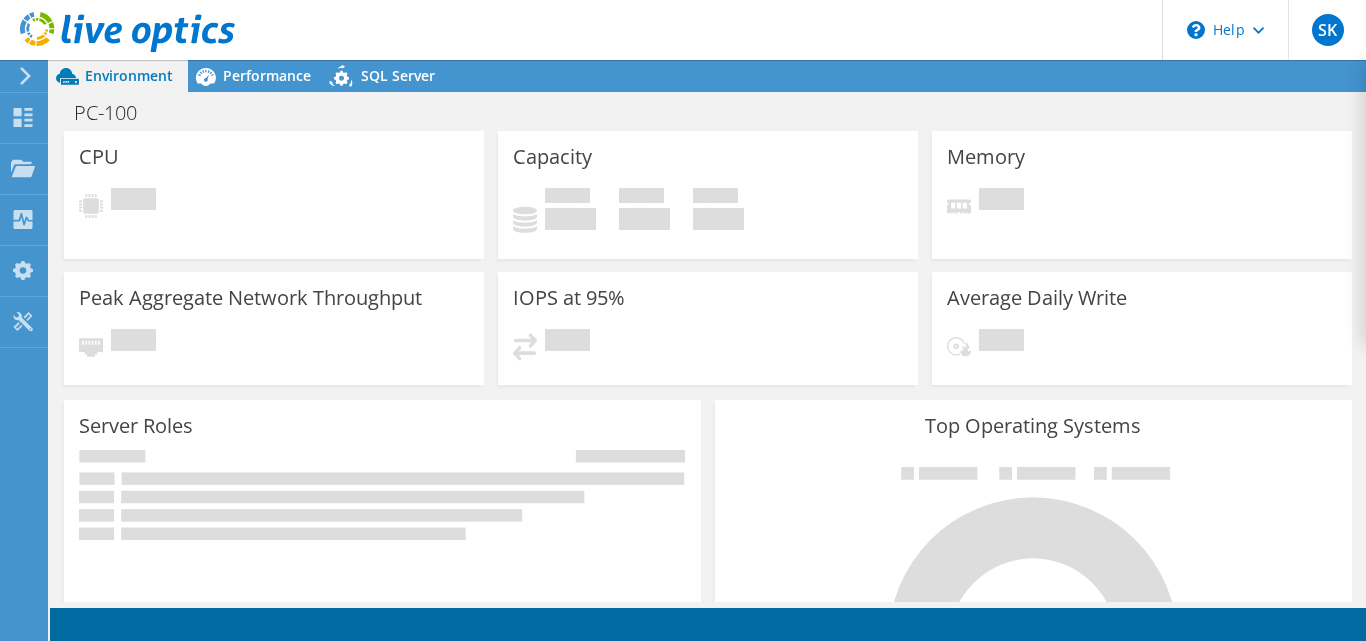 scroll, scrollTop: 0, scrollLeft: 0, axis: both 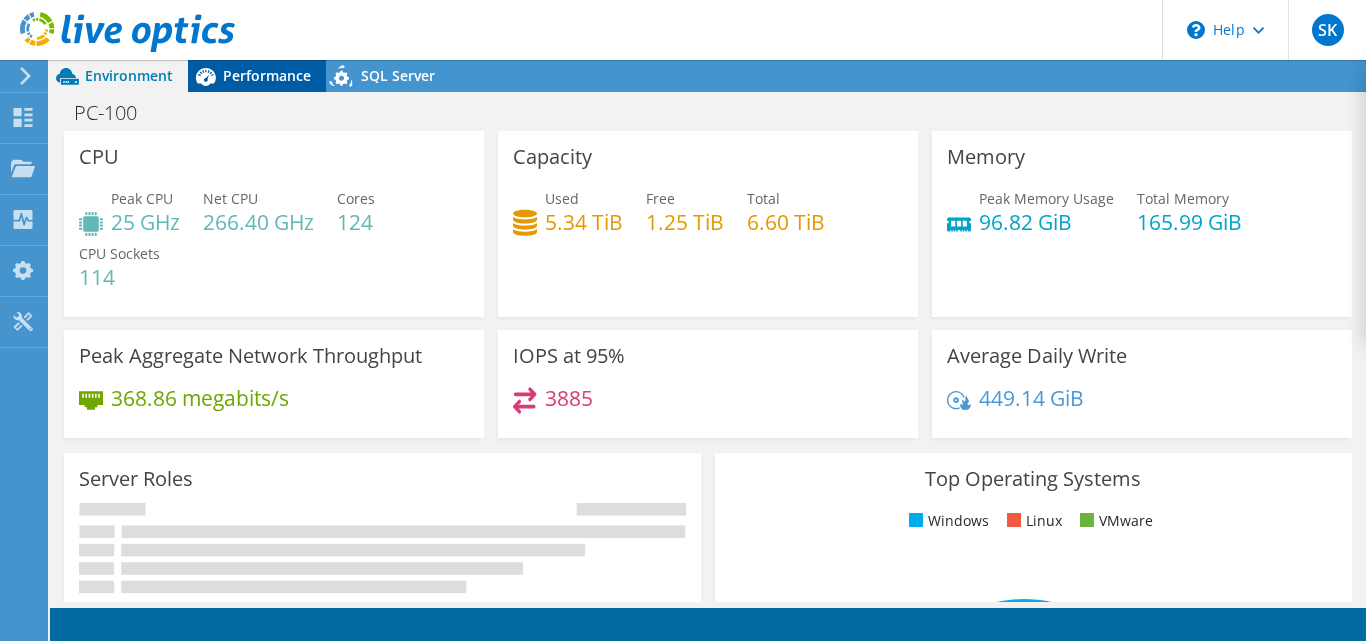 click on "Performance" at bounding box center (267, 75) 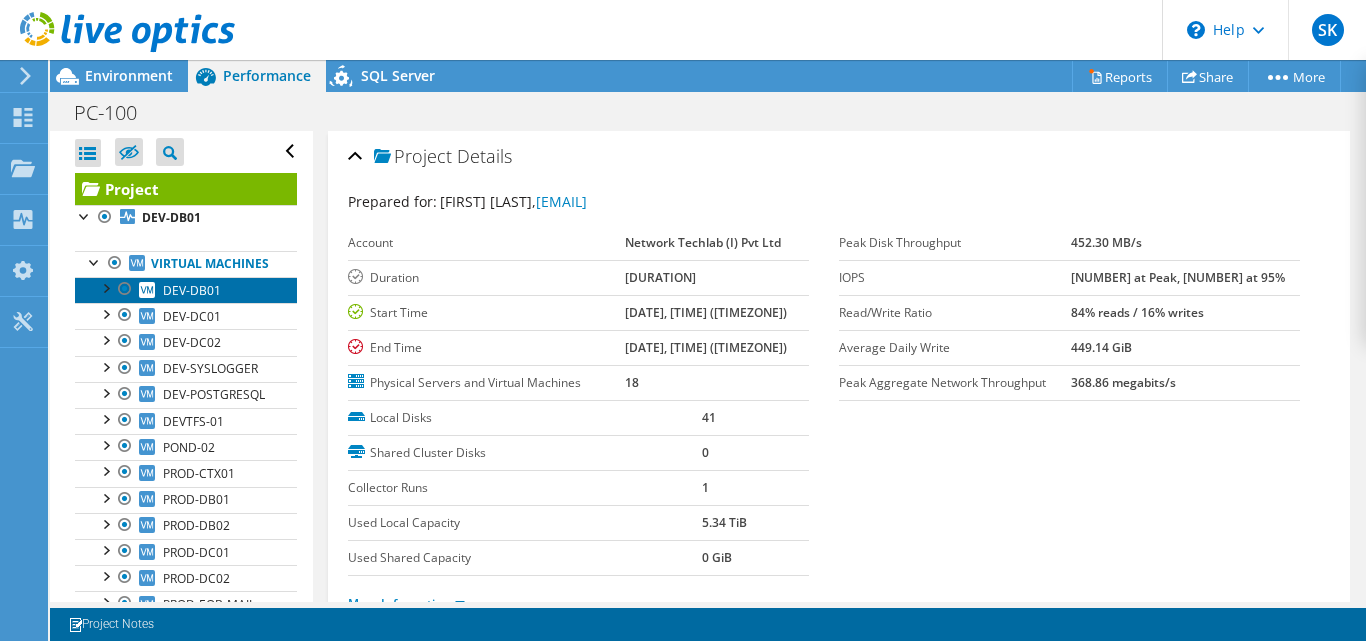 click on "DEV-DB01" at bounding box center [192, 290] 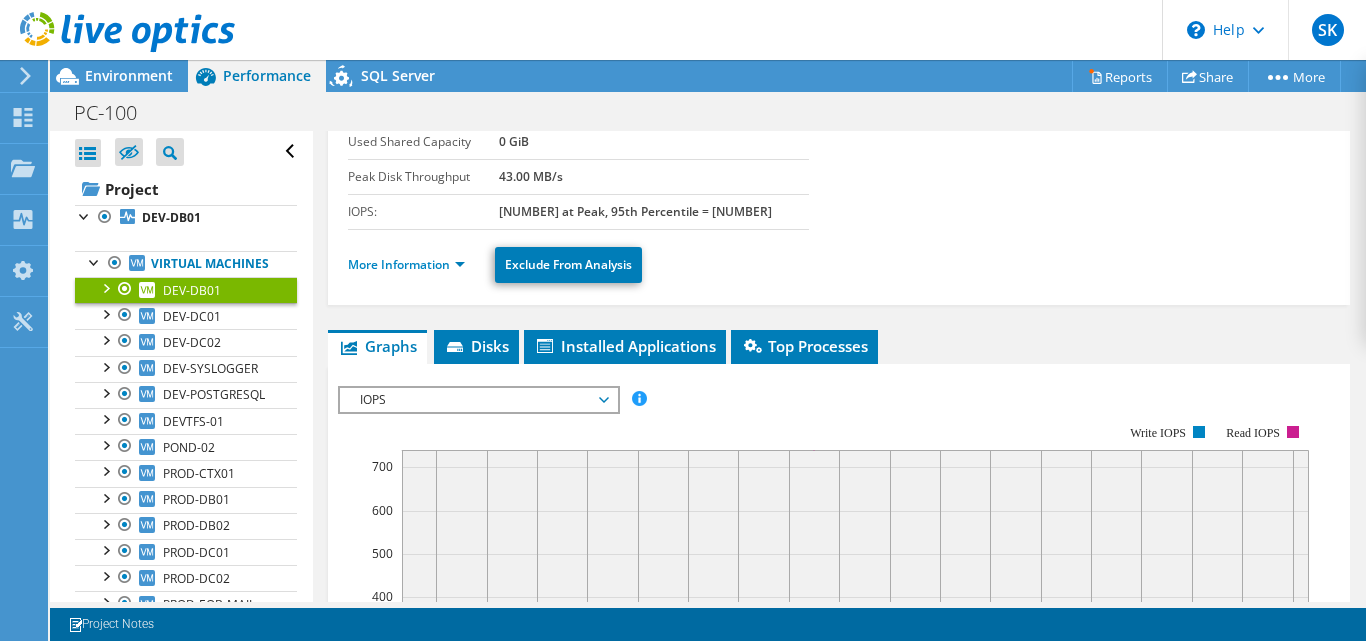 scroll, scrollTop: 398, scrollLeft: 0, axis: vertical 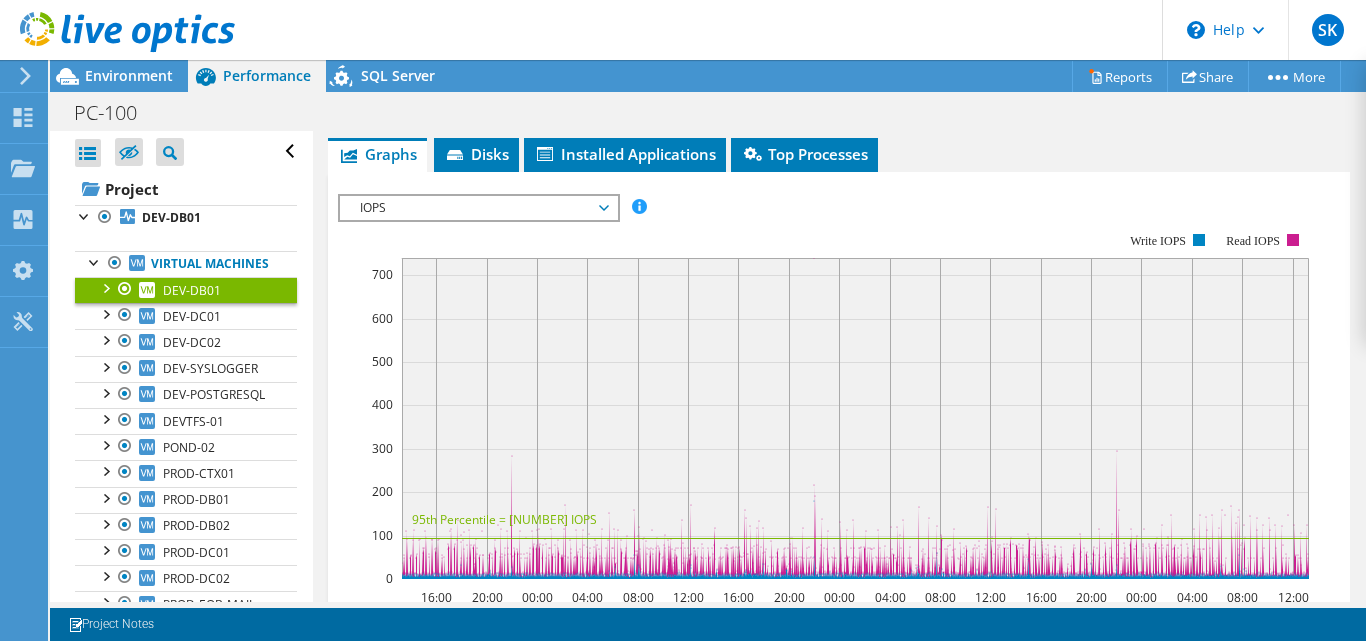 click on "IOPS" at bounding box center (478, 208) 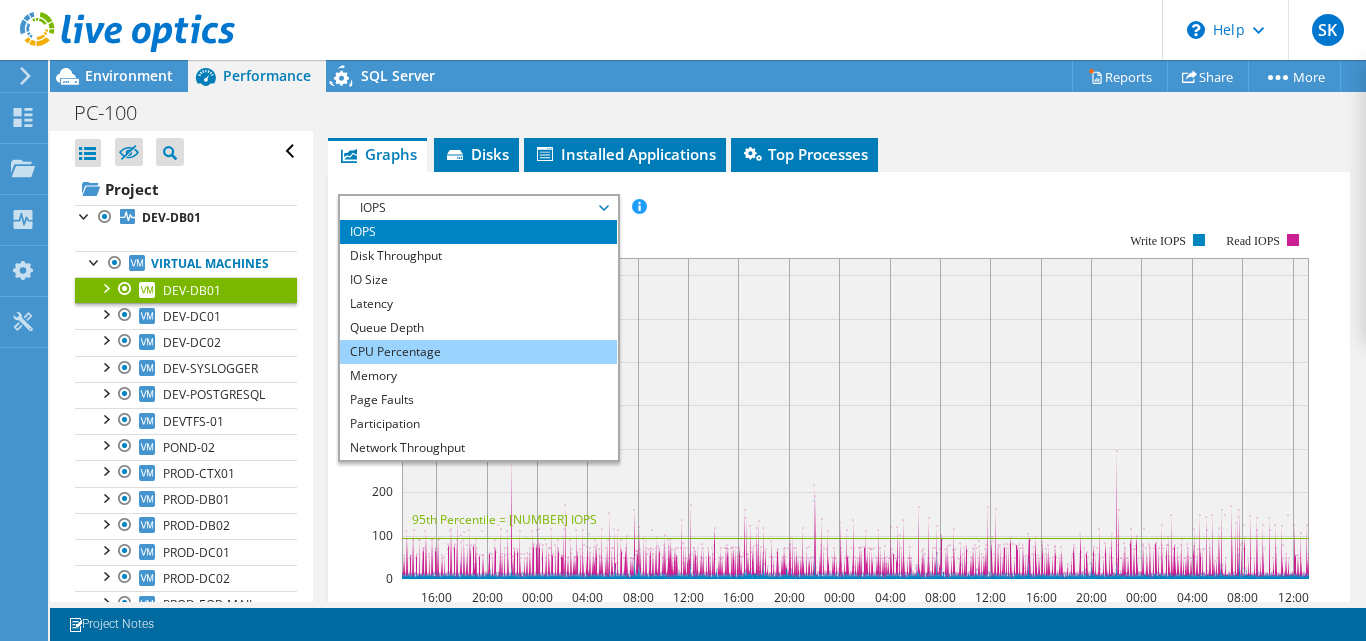 click on "CPU Percentage" at bounding box center (478, 352) 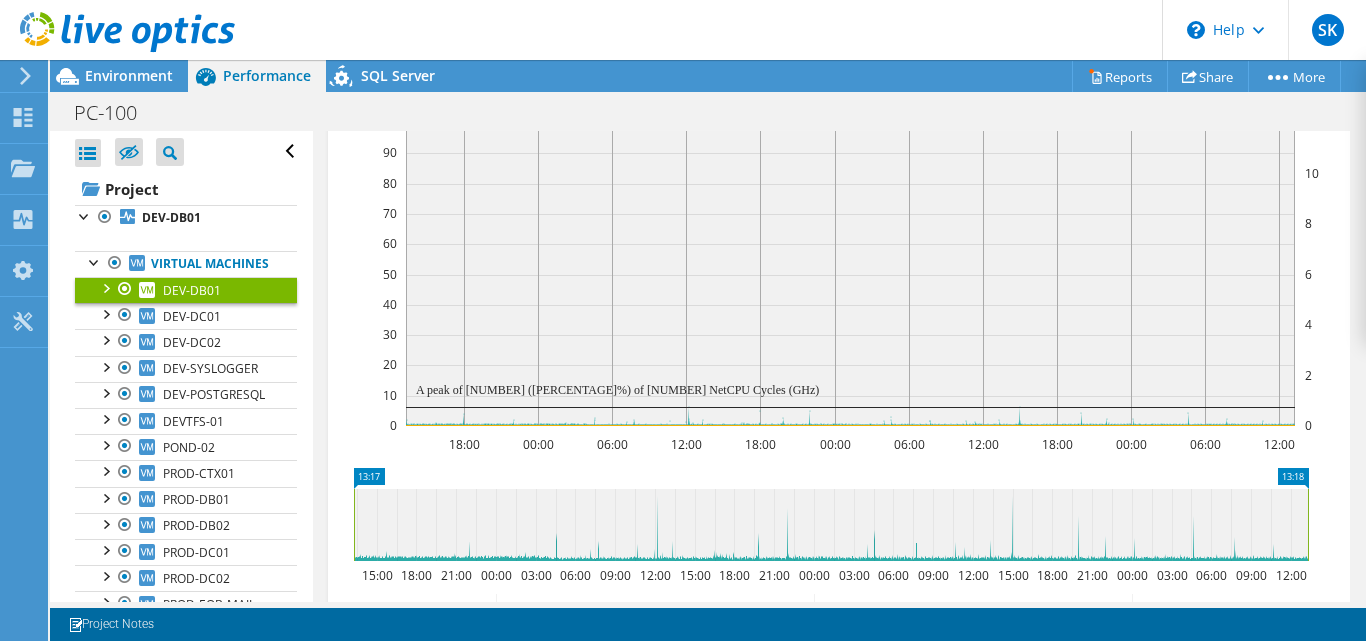 scroll, scrollTop: 575, scrollLeft: 0, axis: vertical 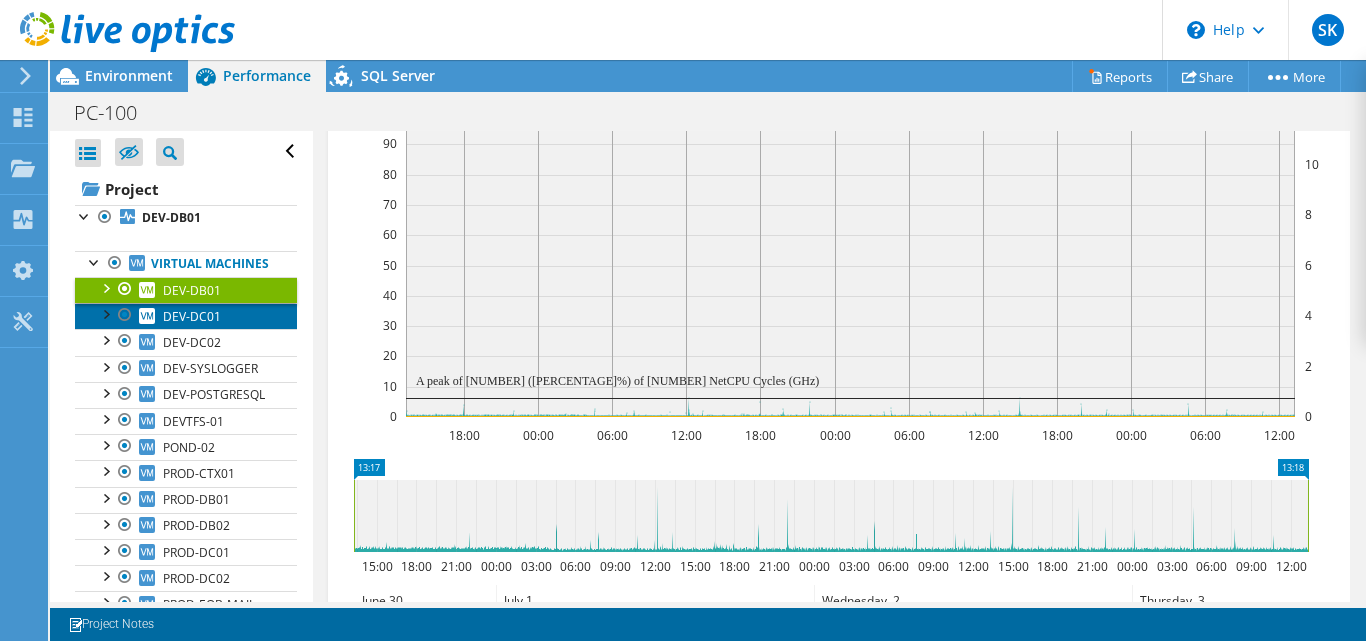 click on "DEV-DC01" at bounding box center [186, 316] 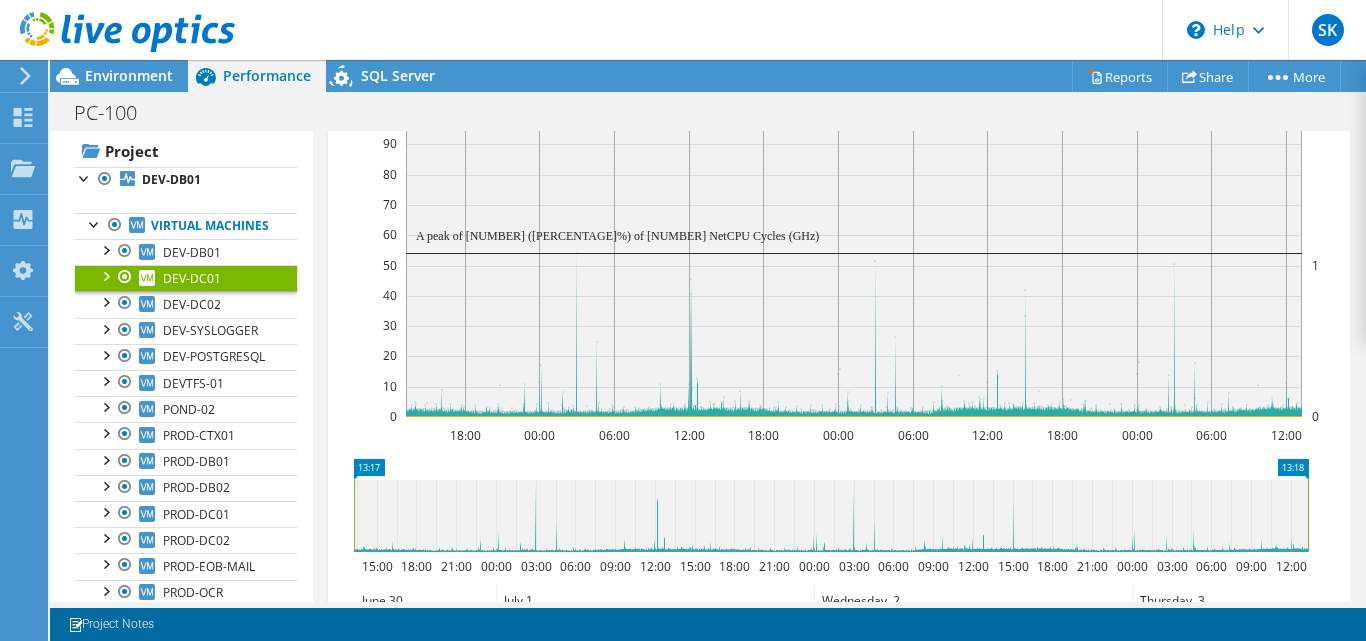 scroll, scrollTop: 40, scrollLeft: 0, axis: vertical 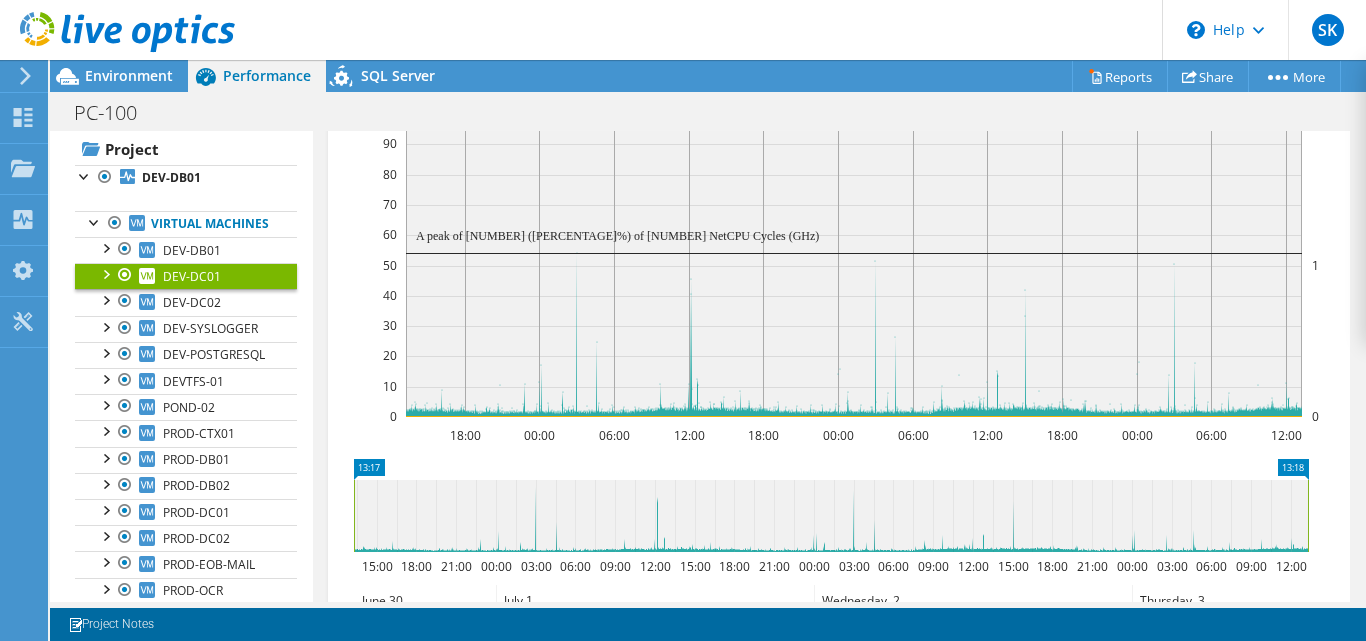 click on "DEV-DC01" at bounding box center (192, 276) 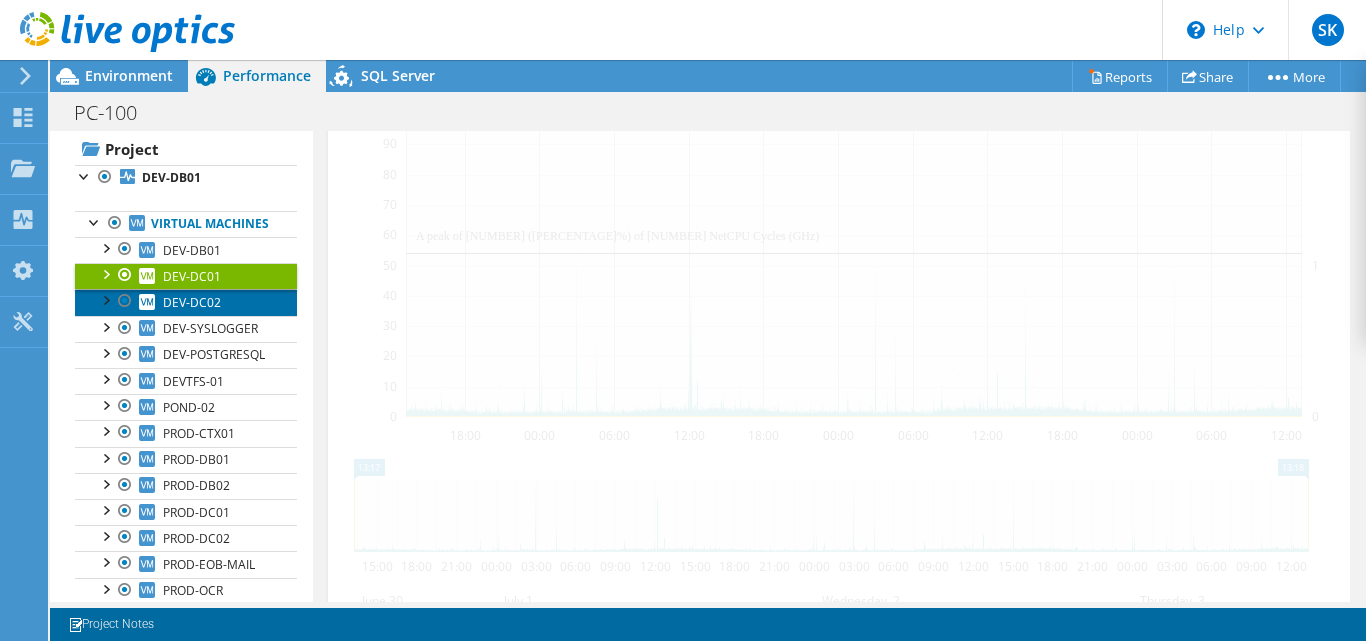 click on "DEV-DC02" at bounding box center (192, 302) 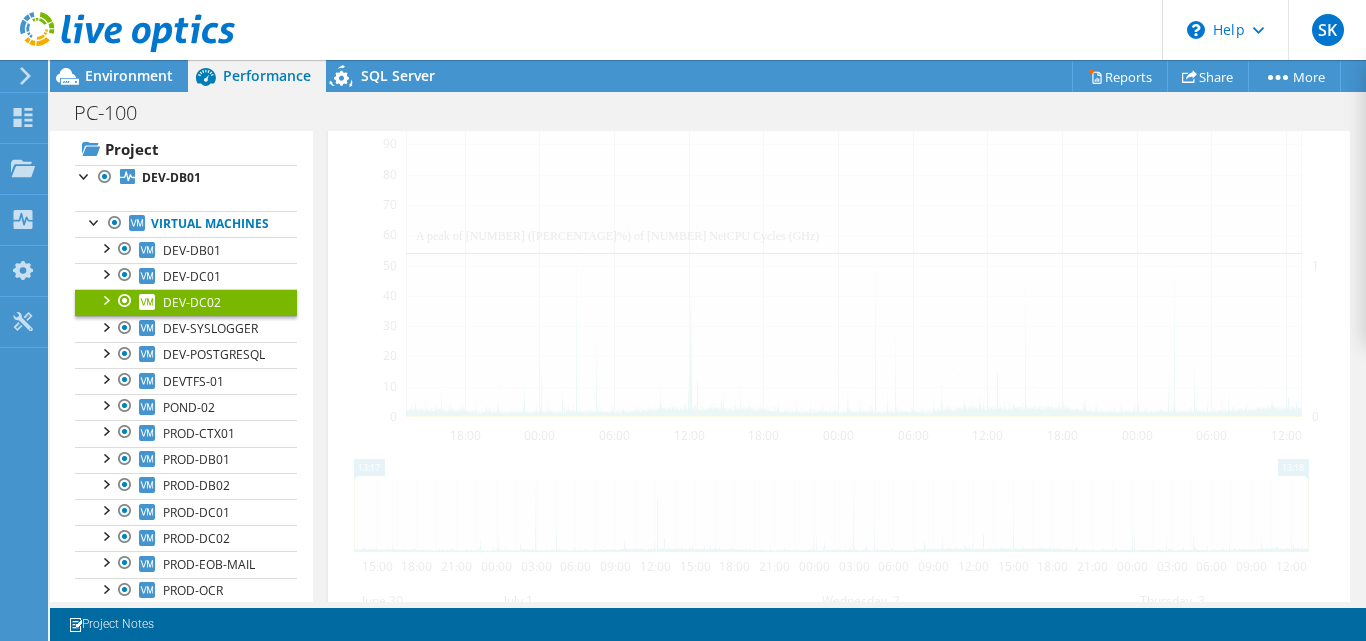 click on "DEV-DC02" at bounding box center (192, 302) 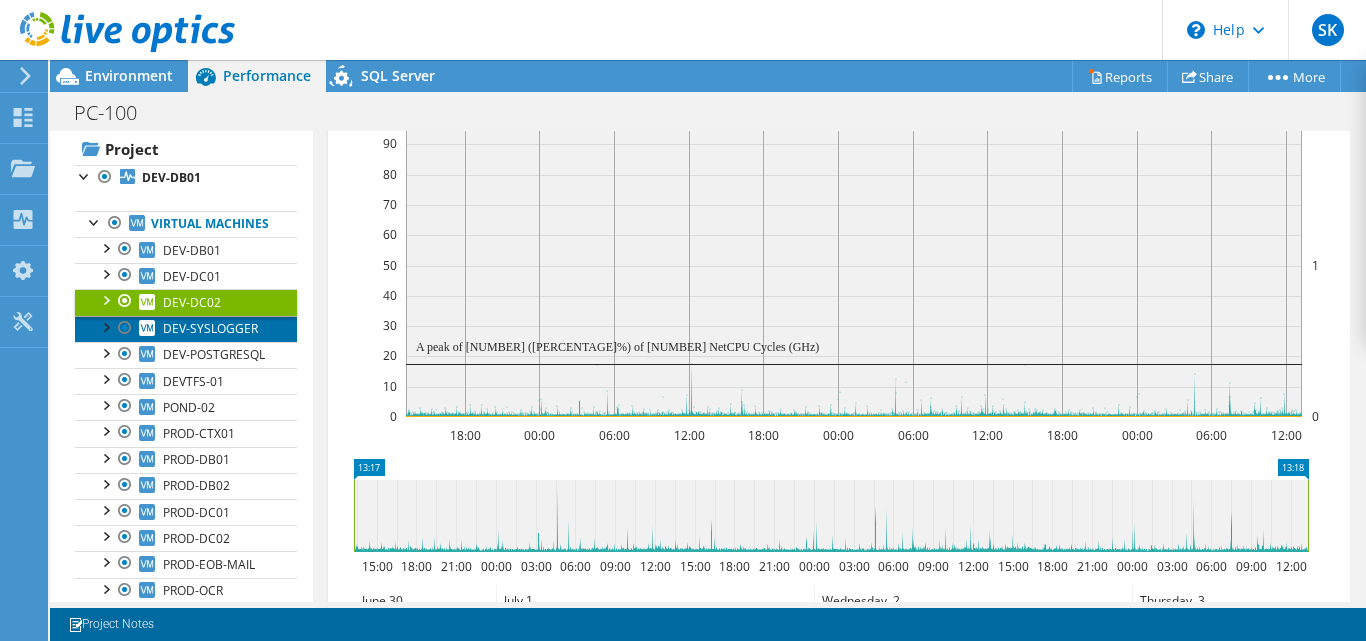 click on "DEV-SYSLOGGER" at bounding box center [210, 328] 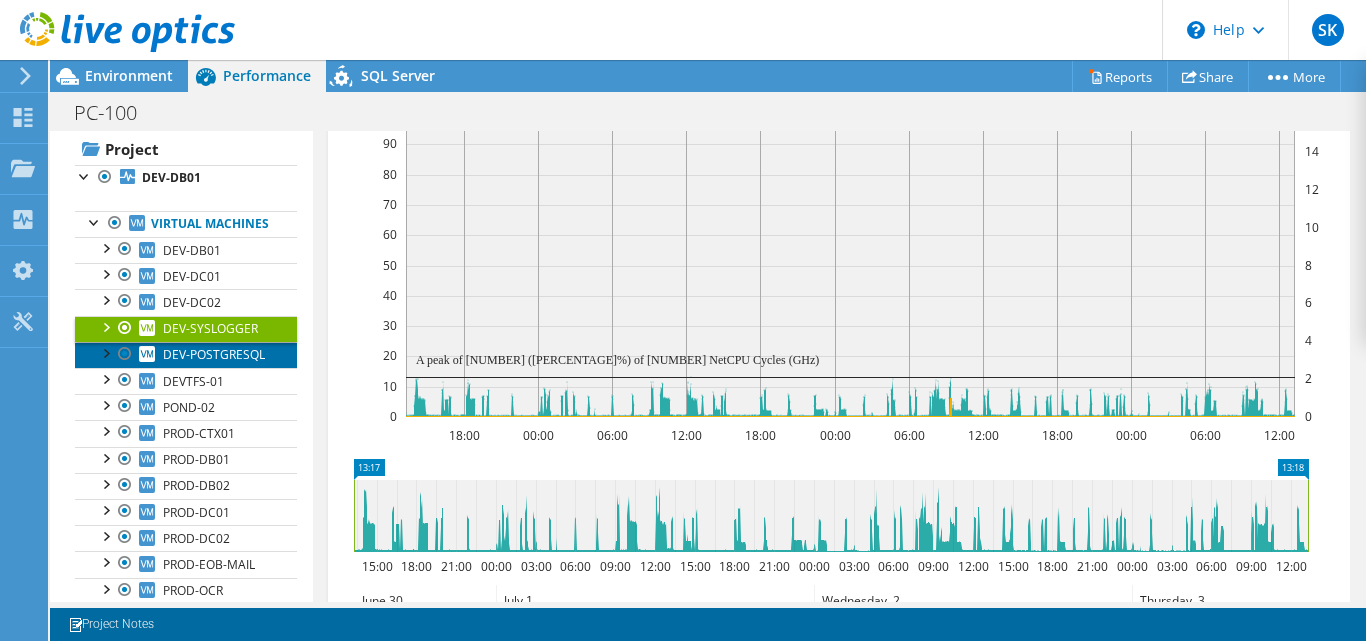 click on "DEV-POSTGRESQL" at bounding box center (214, 354) 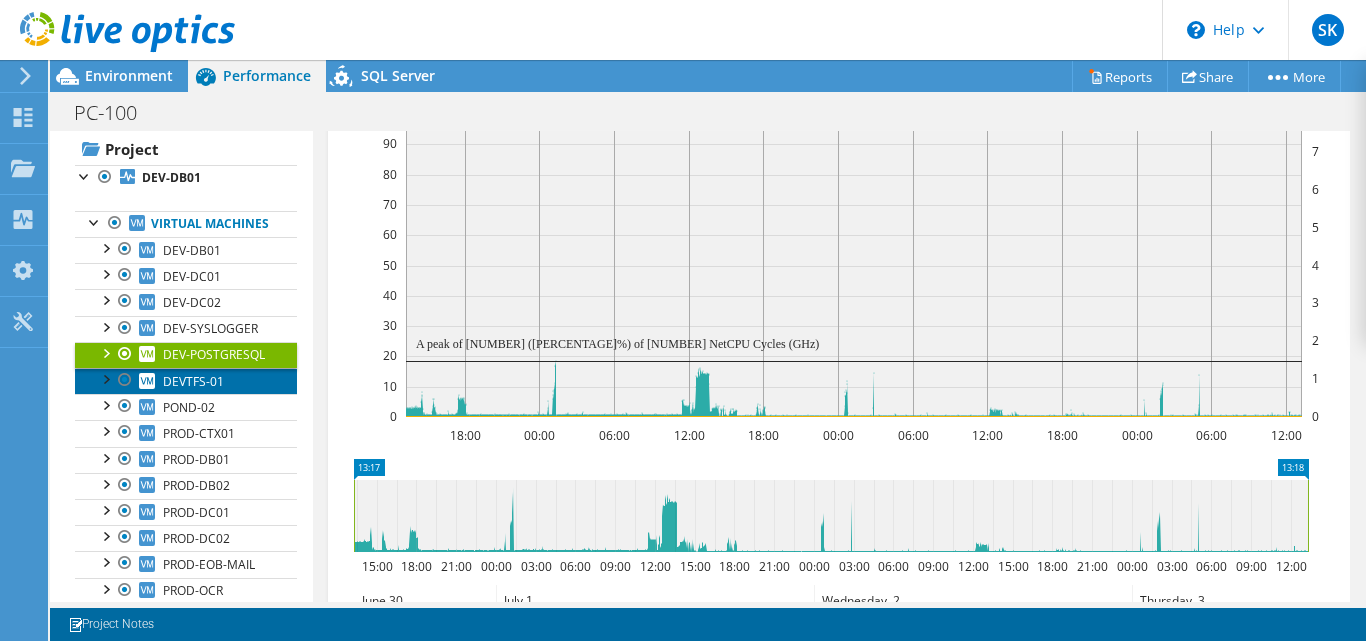 click on "DEVTFS-01" at bounding box center (193, 381) 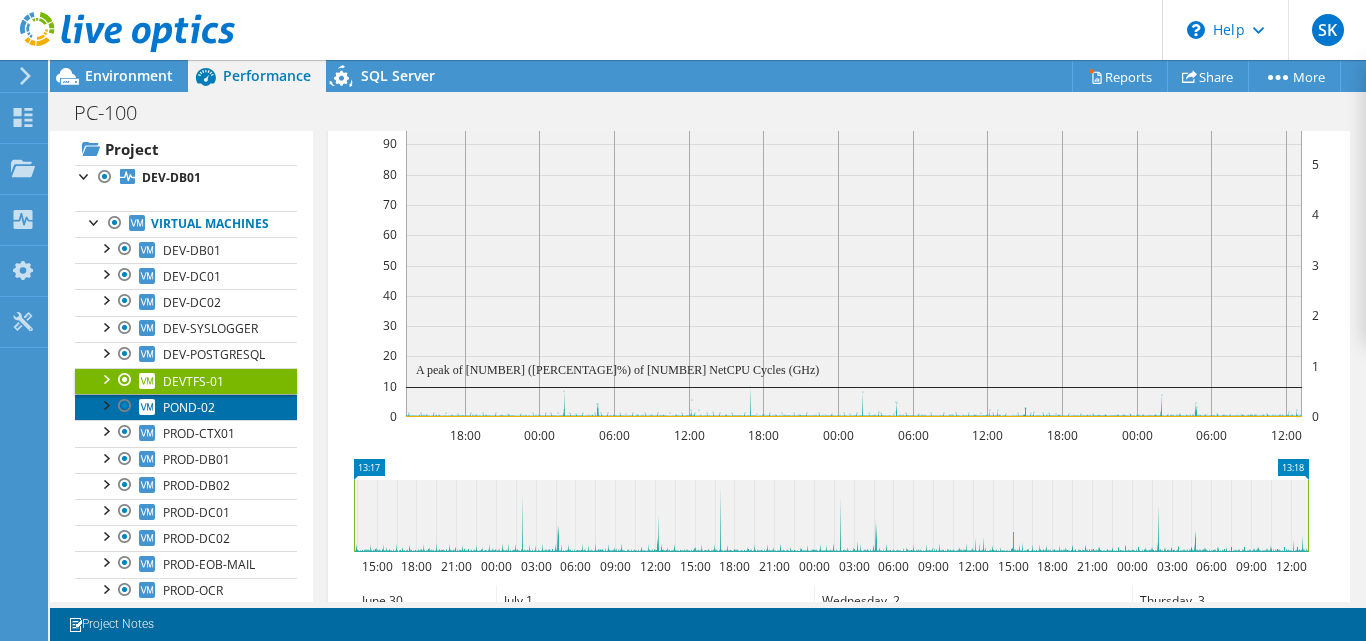 click on "POND-02" at bounding box center [189, 407] 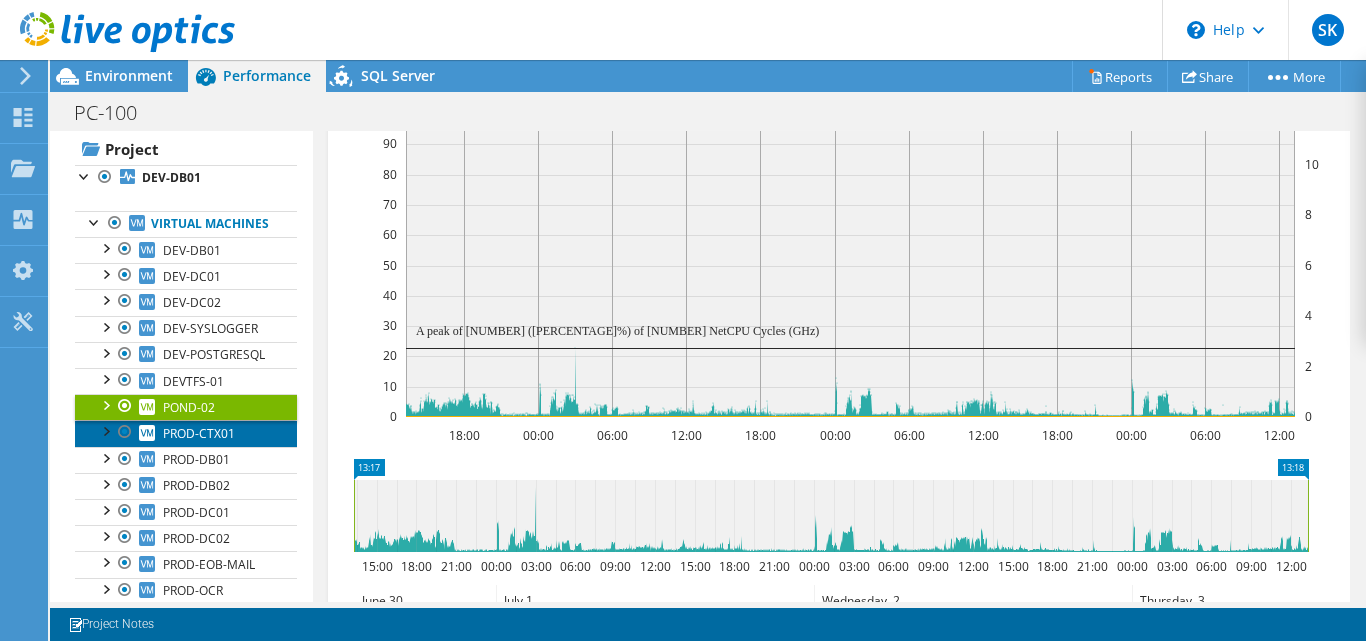 click on "PROD-CTX01" at bounding box center [199, 433] 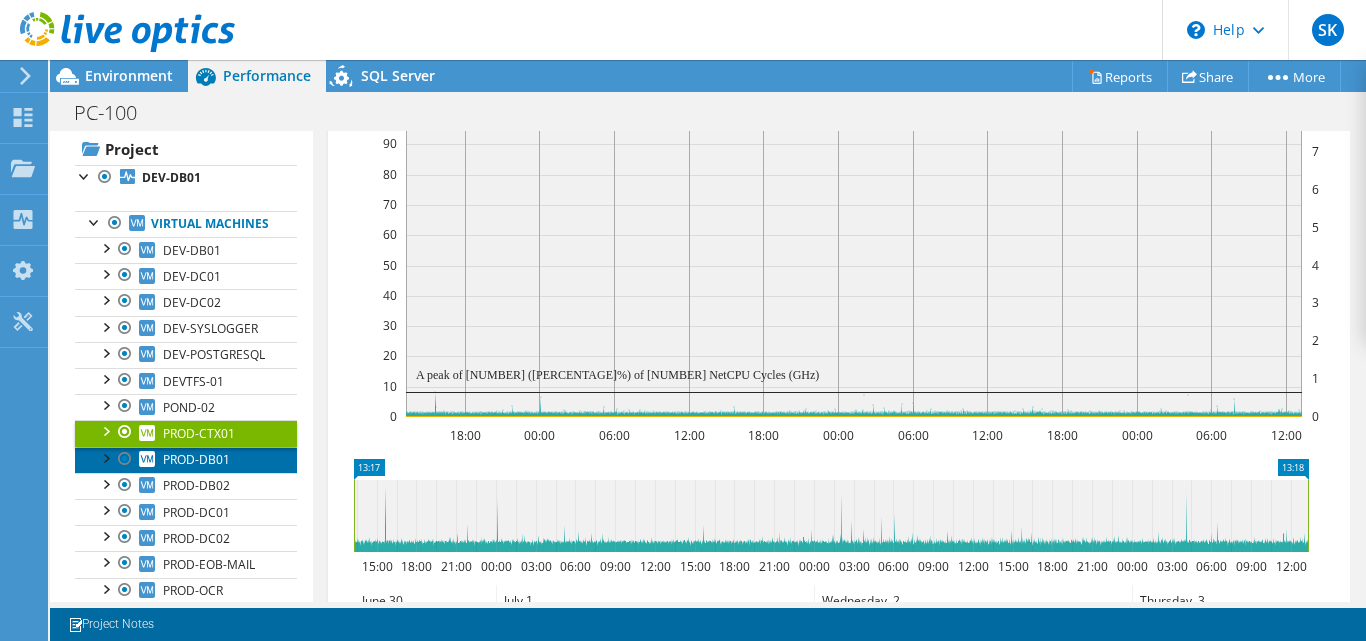 click on "PROD-DB01" at bounding box center (196, 459) 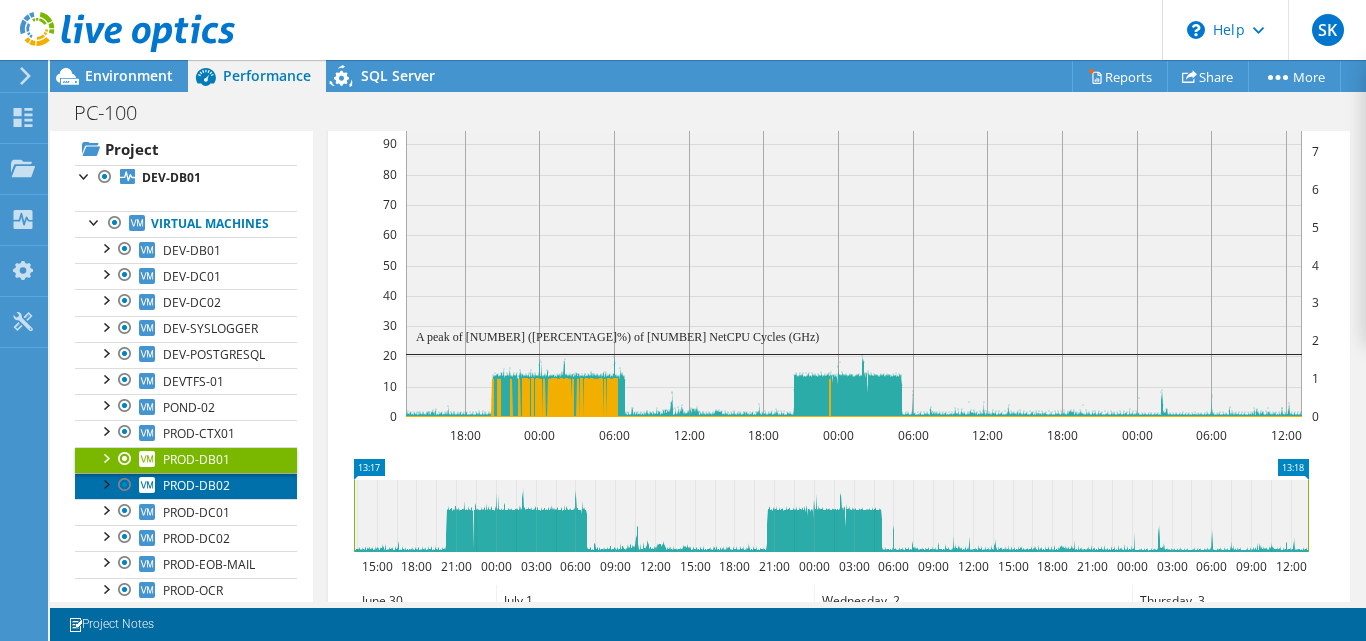 click on "PROD-DB02" at bounding box center (196, 485) 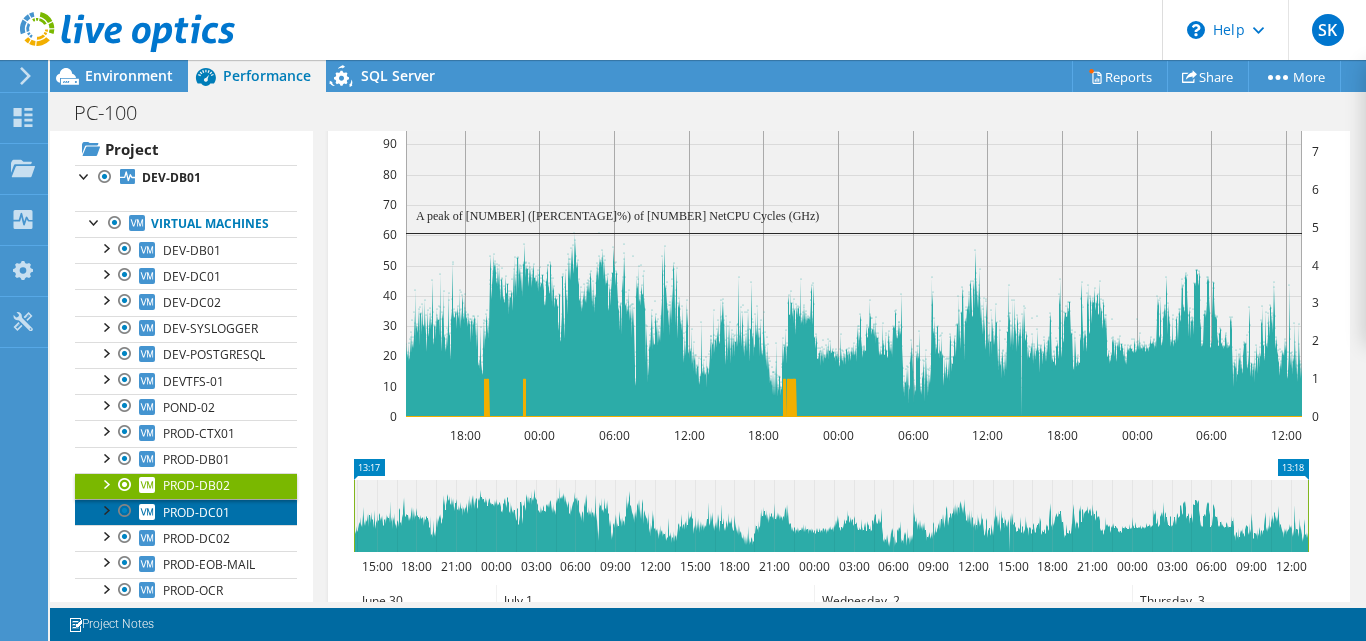 click on "PROD-DC01" at bounding box center [186, 512] 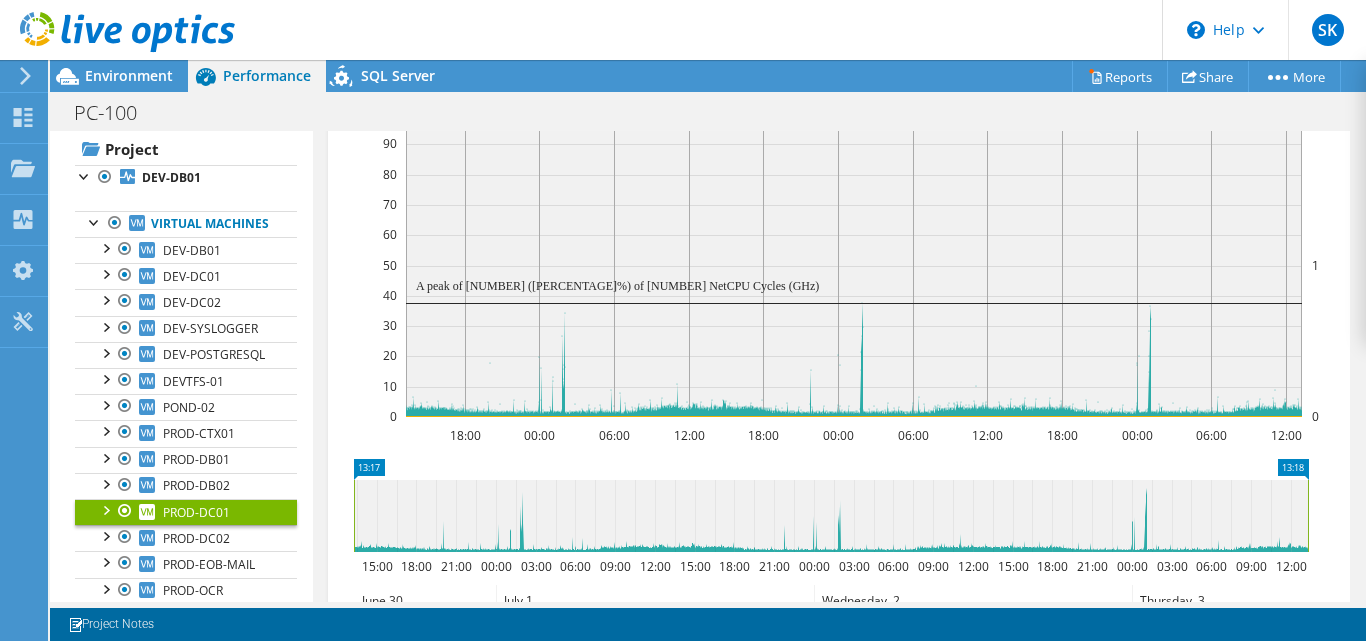 scroll, scrollTop: 197, scrollLeft: 0, axis: vertical 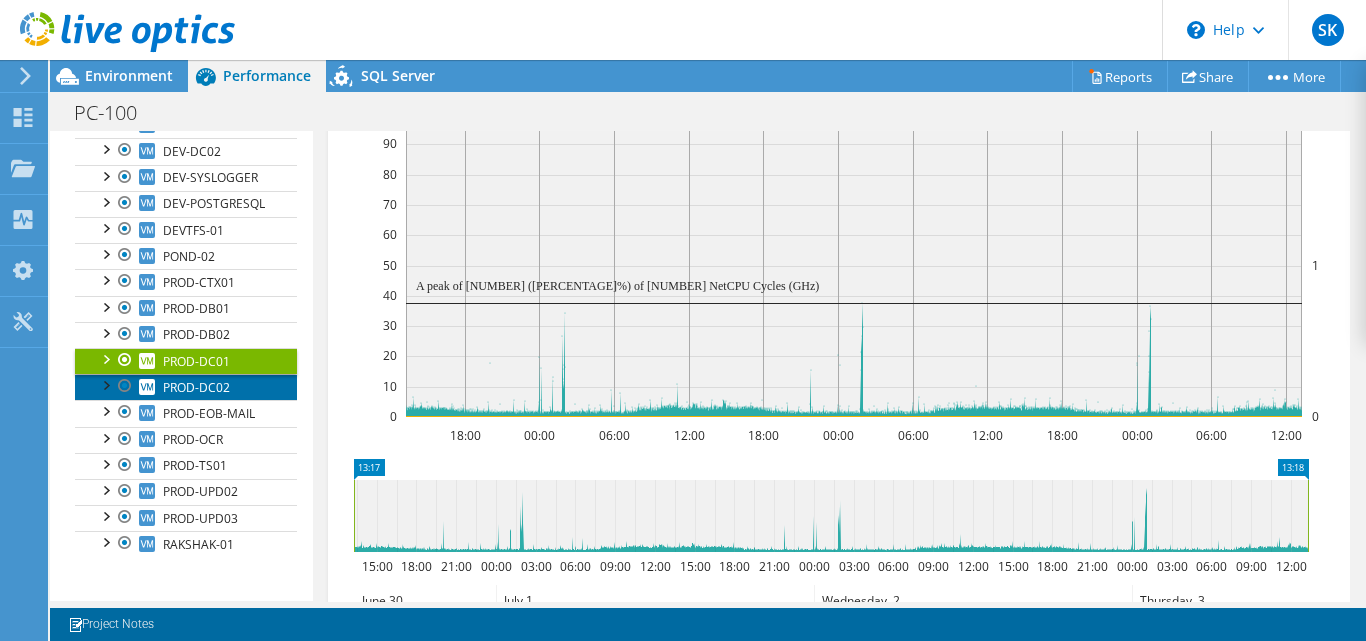 click on "PROD-DC02" at bounding box center (196, 387) 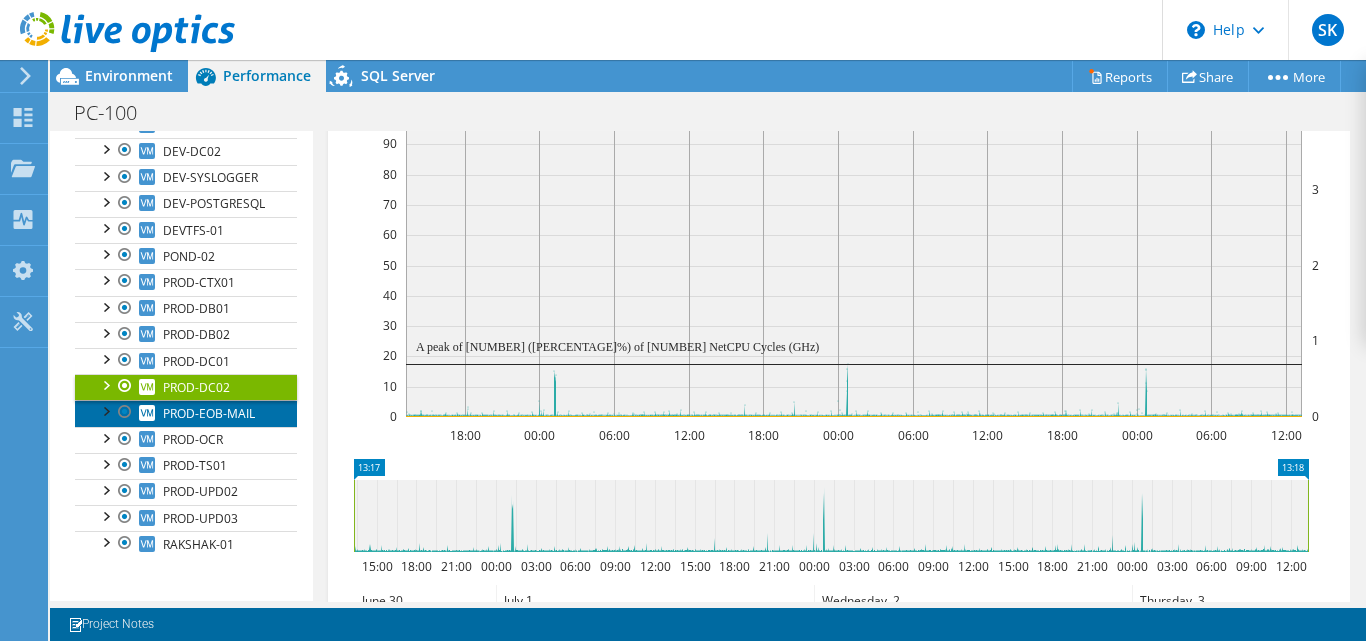 click on "PROD-EOB-MAIL" at bounding box center (209, 413) 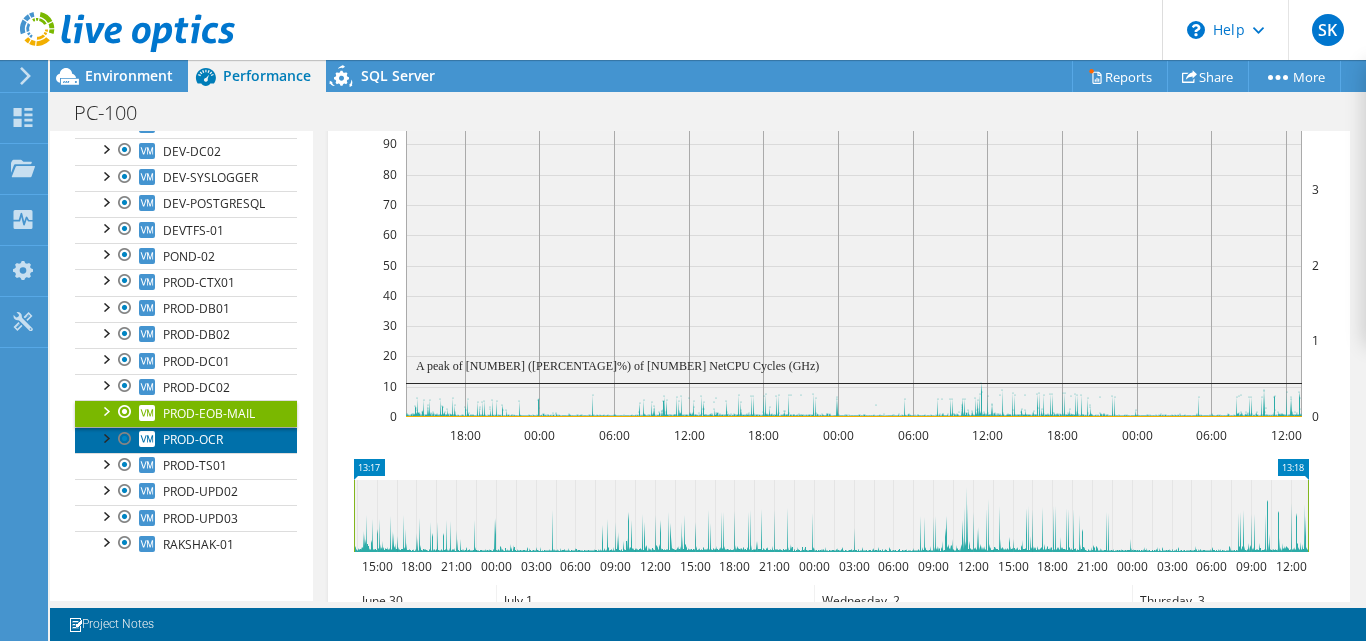 click on "PROD-OCR" at bounding box center [193, 439] 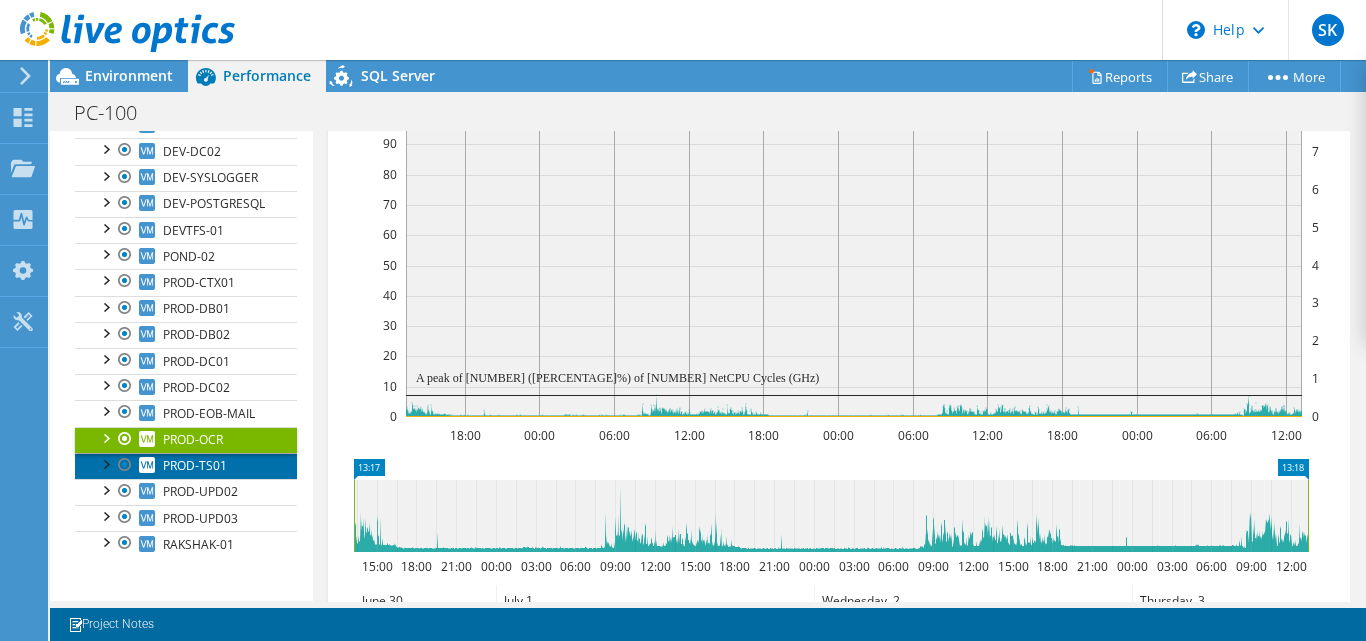 click on "PROD-TS01" at bounding box center [195, 465] 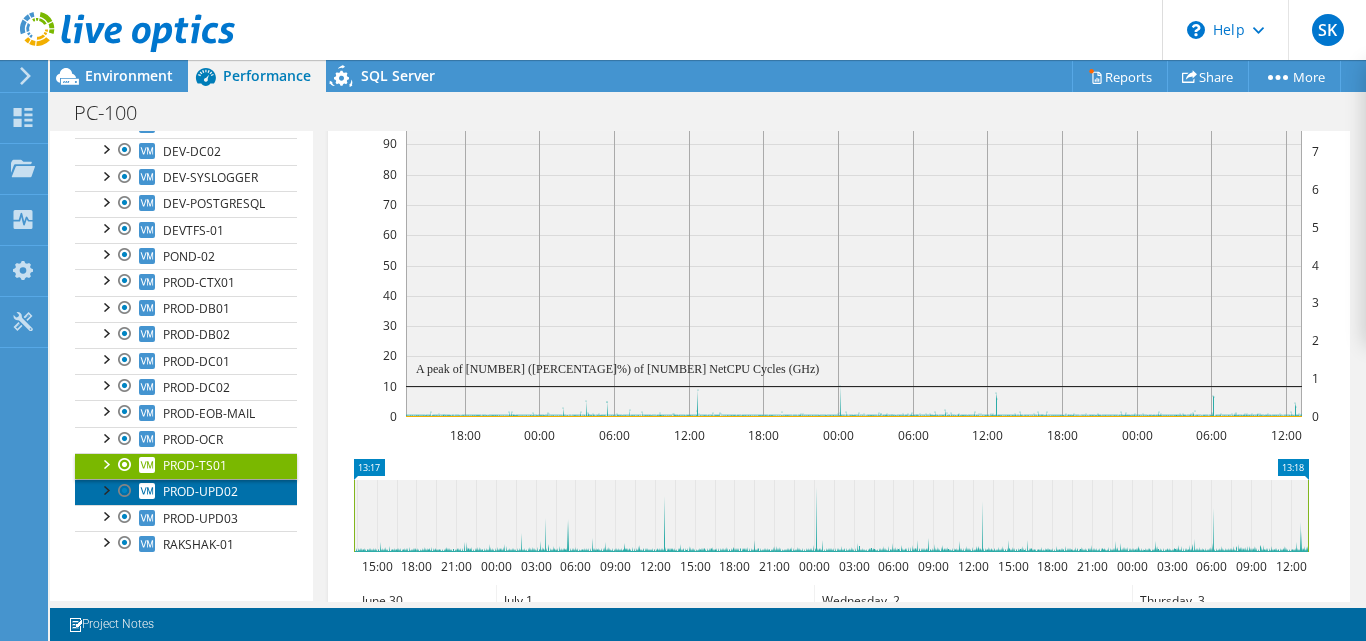 click on "PROD-UPD02" at bounding box center [200, 491] 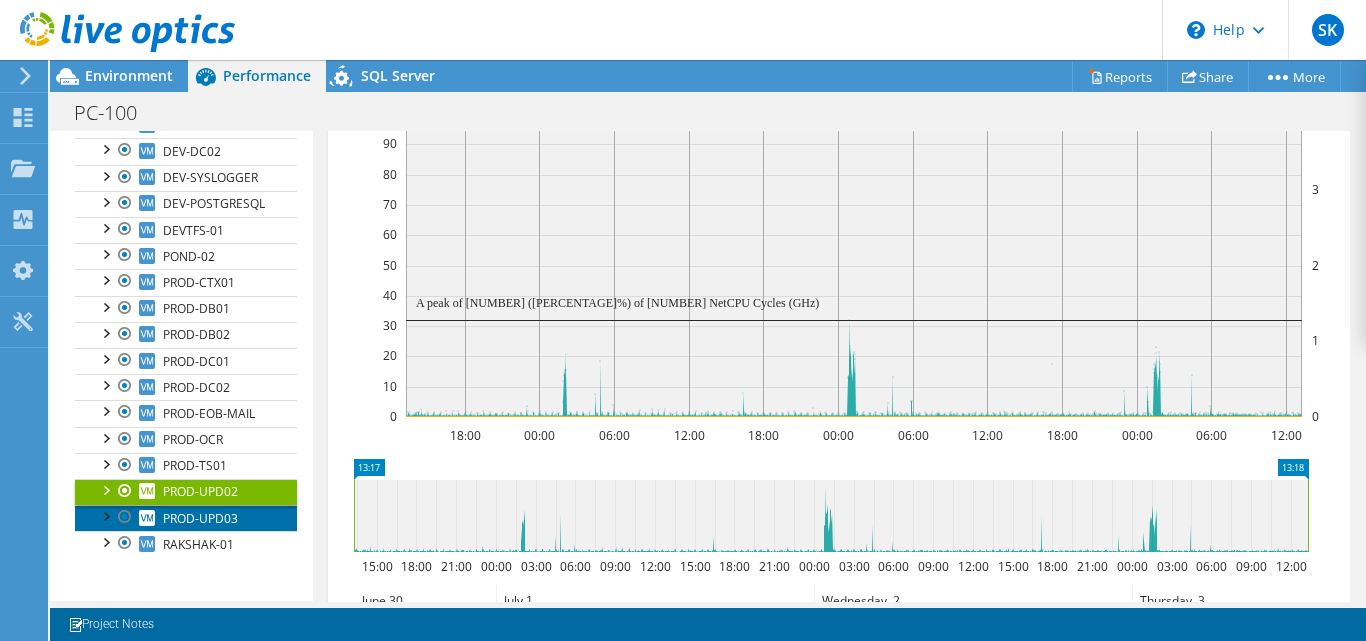 click on "PROD-UPD03" at bounding box center (200, 518) 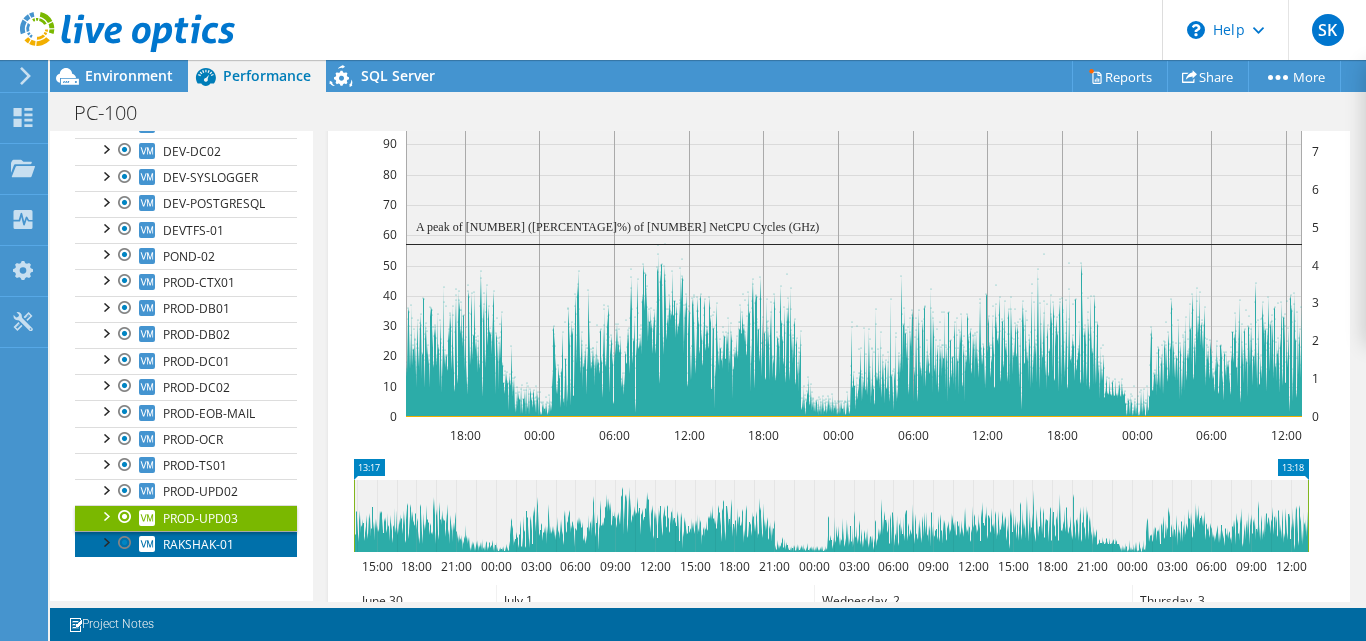 click on "RAKSHAK-01" at bounding box center (198, 544) 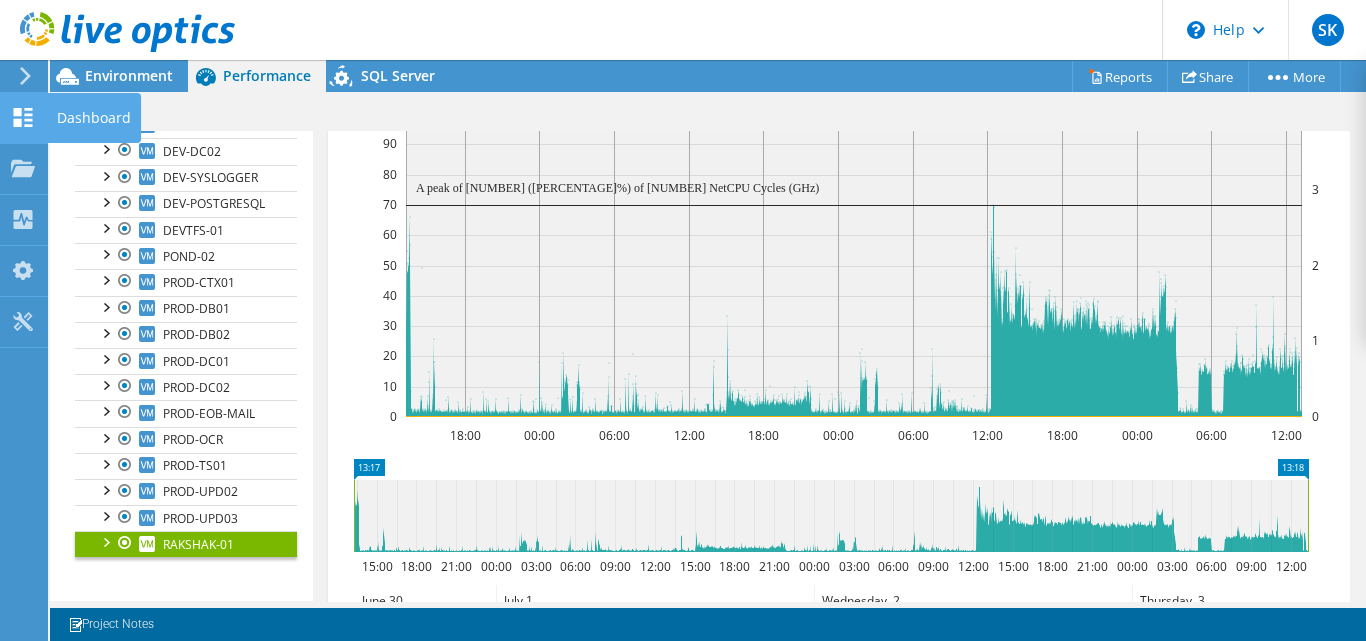 click on "Dashboard" at bounding box center [-66, 118] 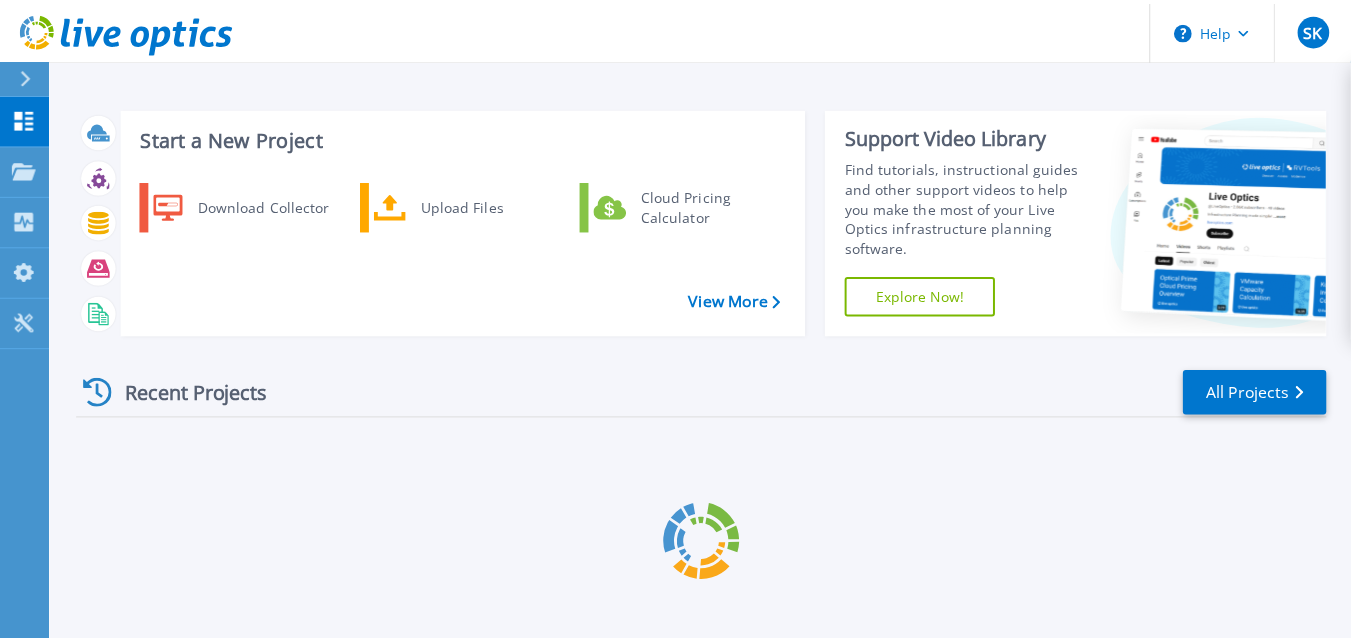 scroll, scrollTop: 0, scrollLeft: 0, axis: both 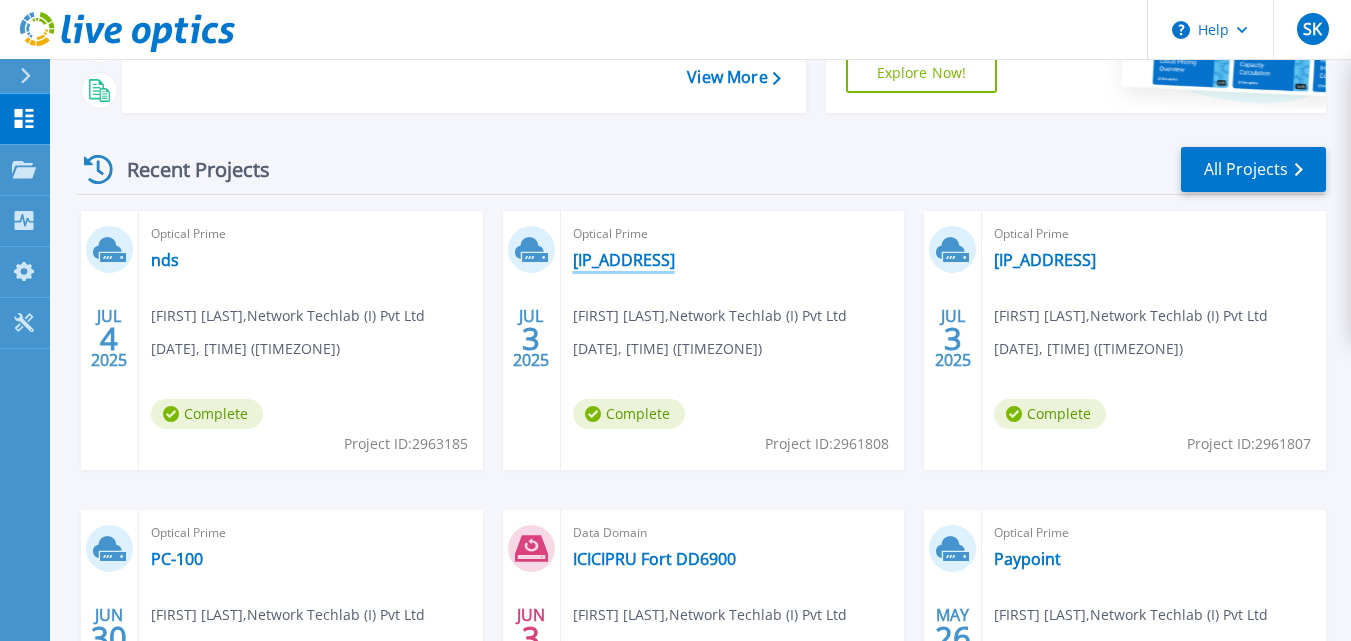 click on "[IP_ADDRESS]" at bounding box center (624, 260) 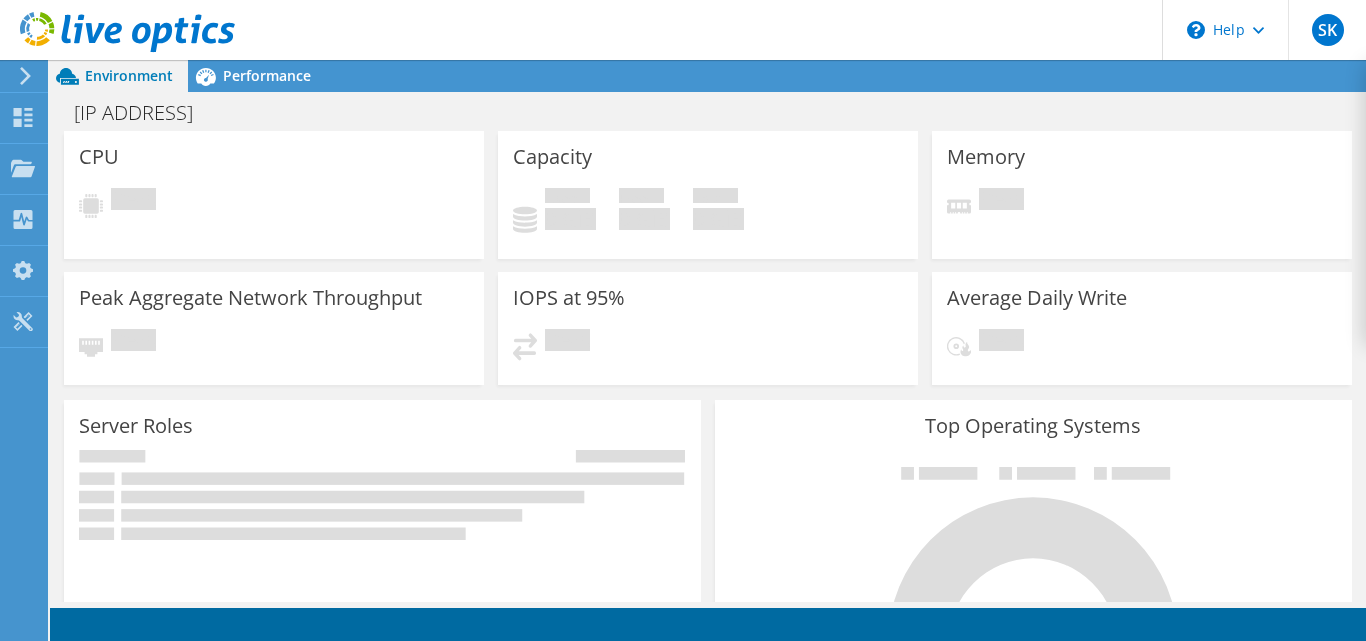scroll, scrollTop: 0, scrollLeft: 0, axis: both 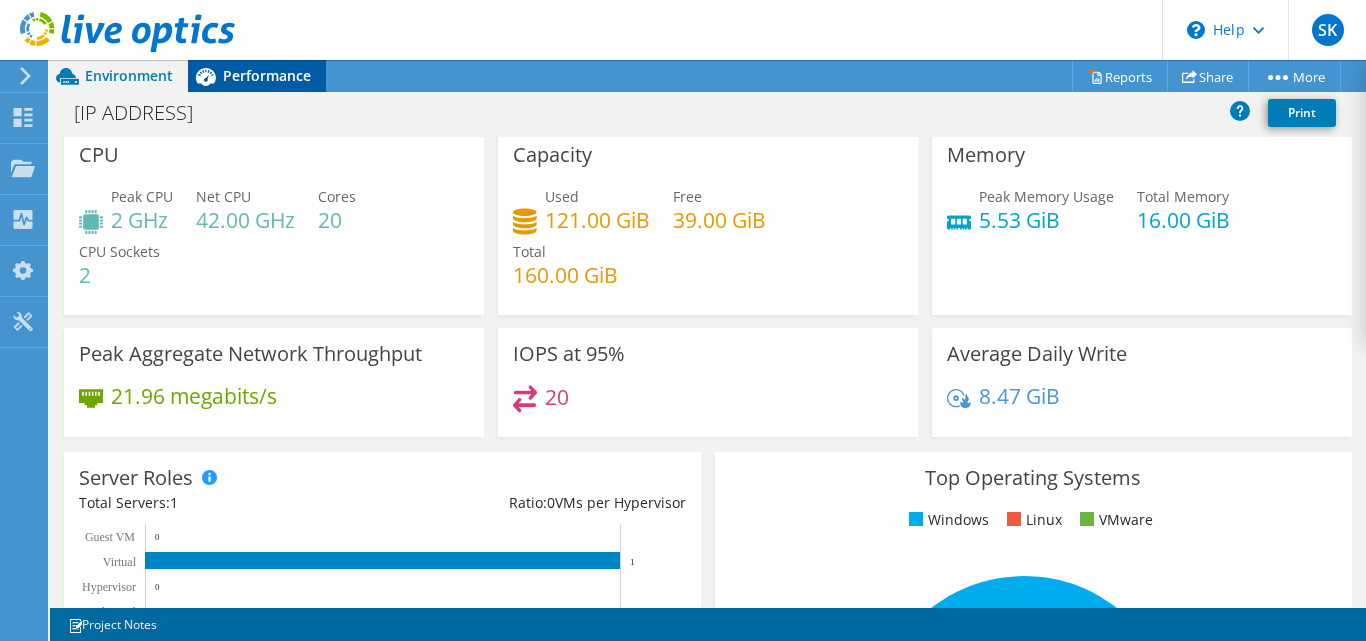 click on "Performance" at bounding box center [267, 75] 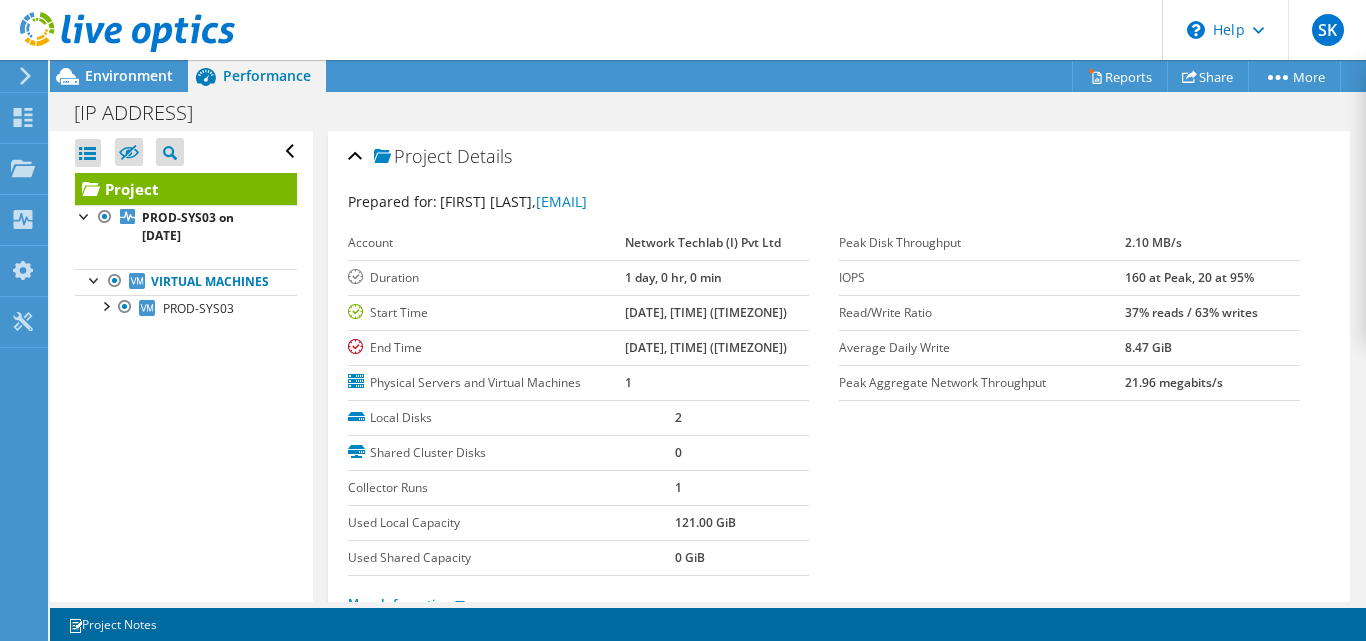 scroll, scrollTop: 0, scrollLeft: 0, axis: both 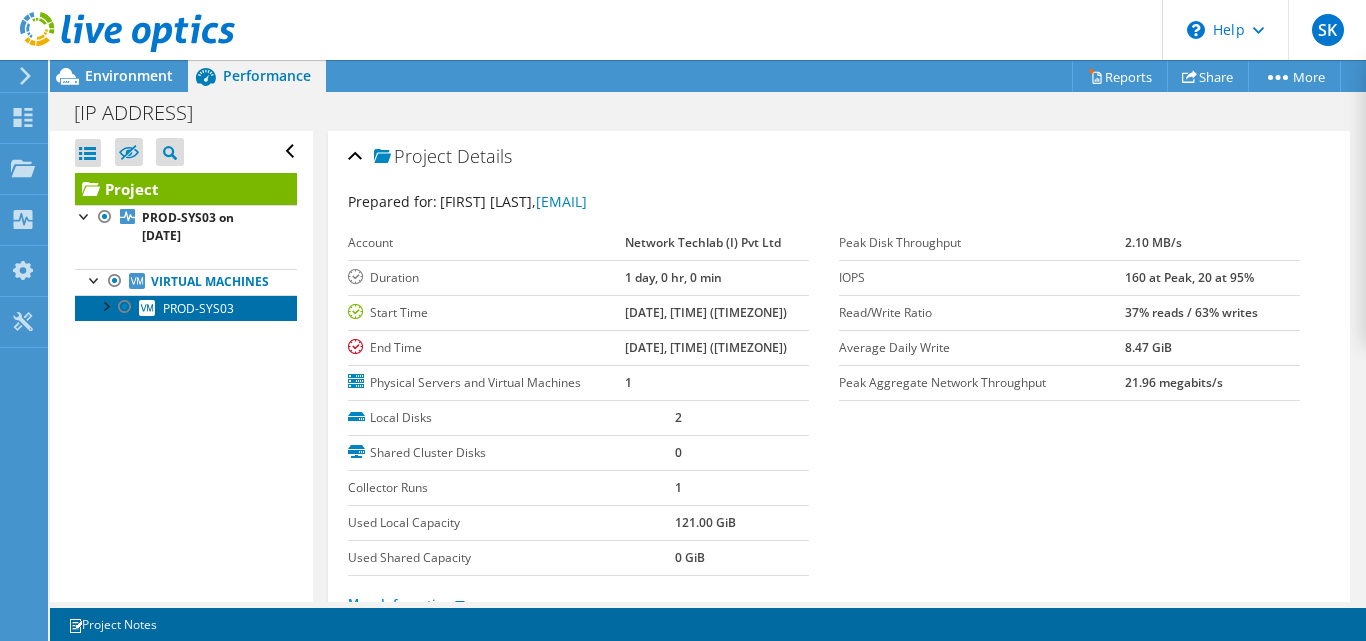 click on "PROD-SYS03" at bounding box center [198, 308] 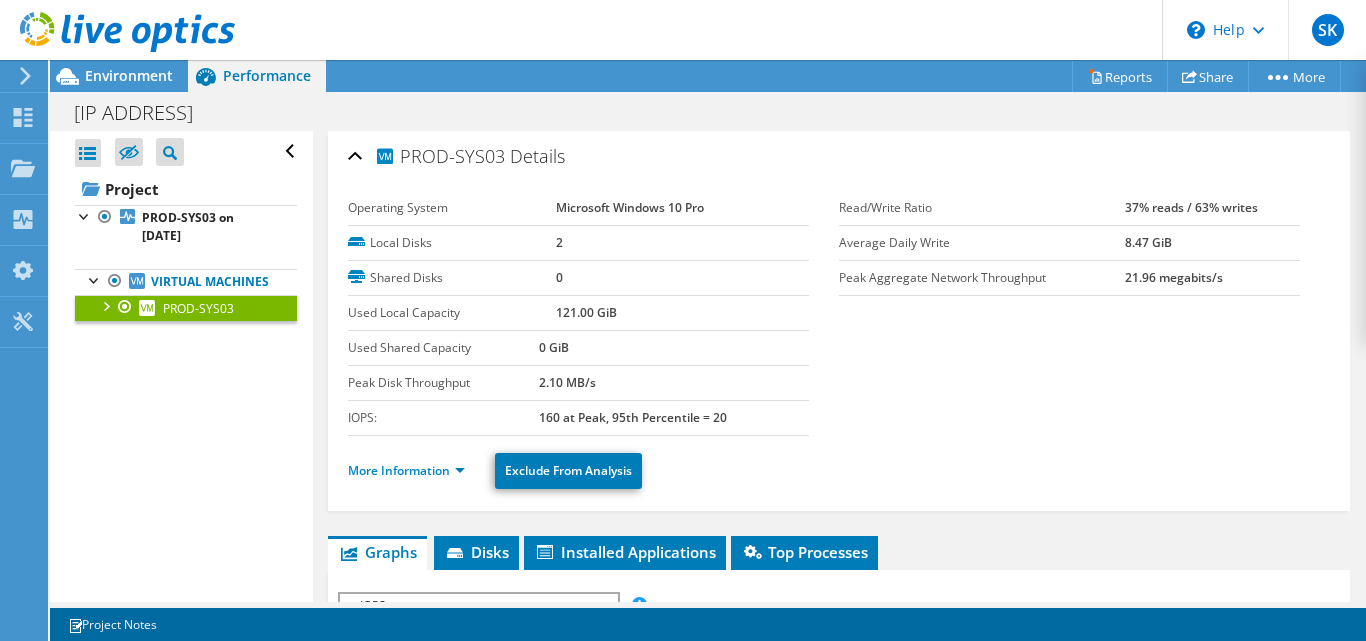 drag, startPoint x: 407, startPoint y: 159, endPoint x: 508, endPoint y: 157, distance: 101.0198 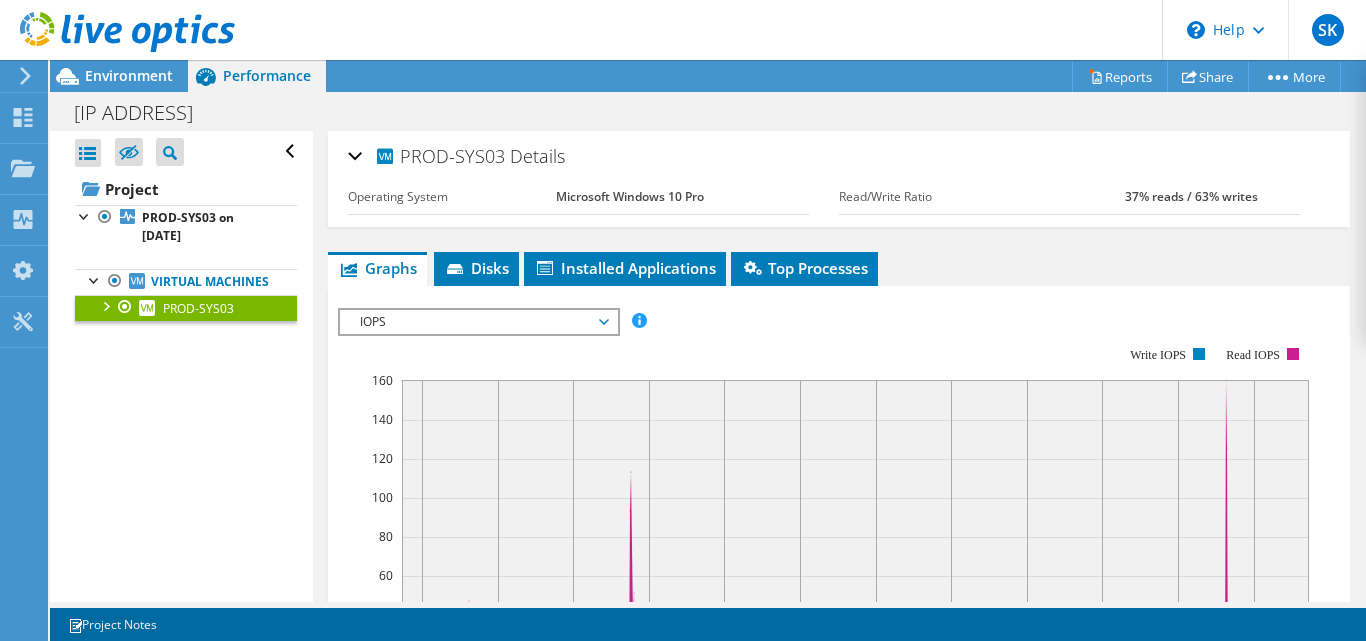 copy on "PROD-SYS03" 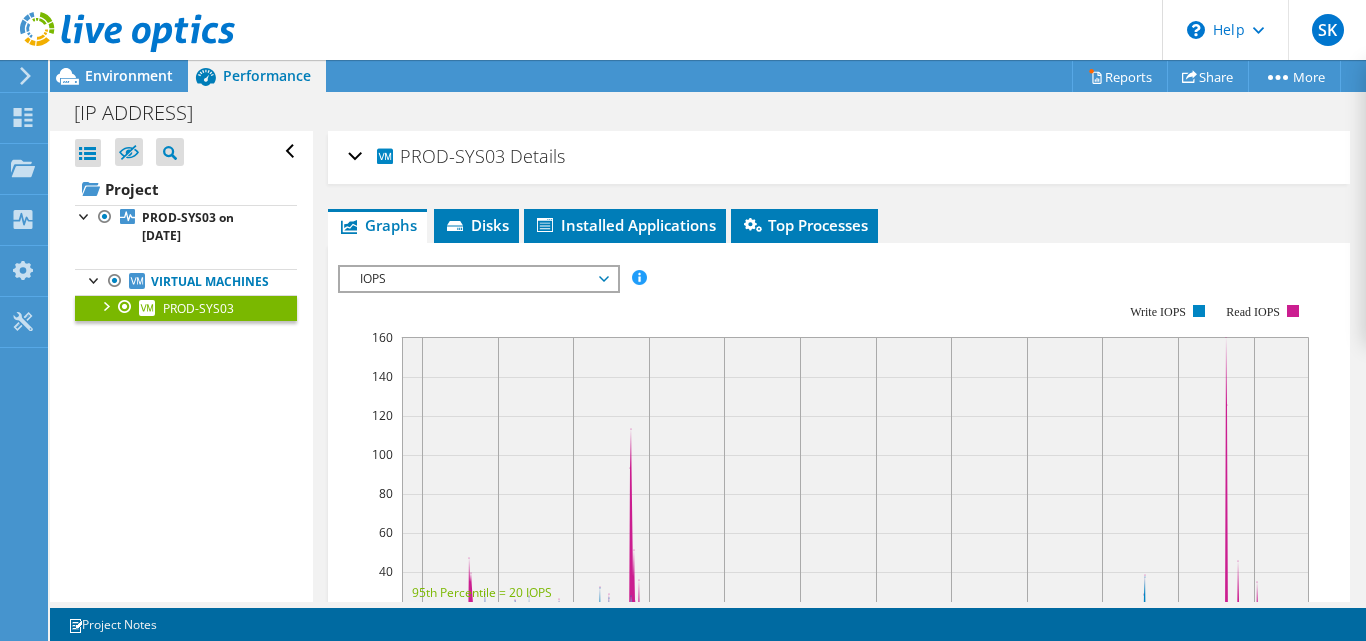 click at bounding box center (105, 305) 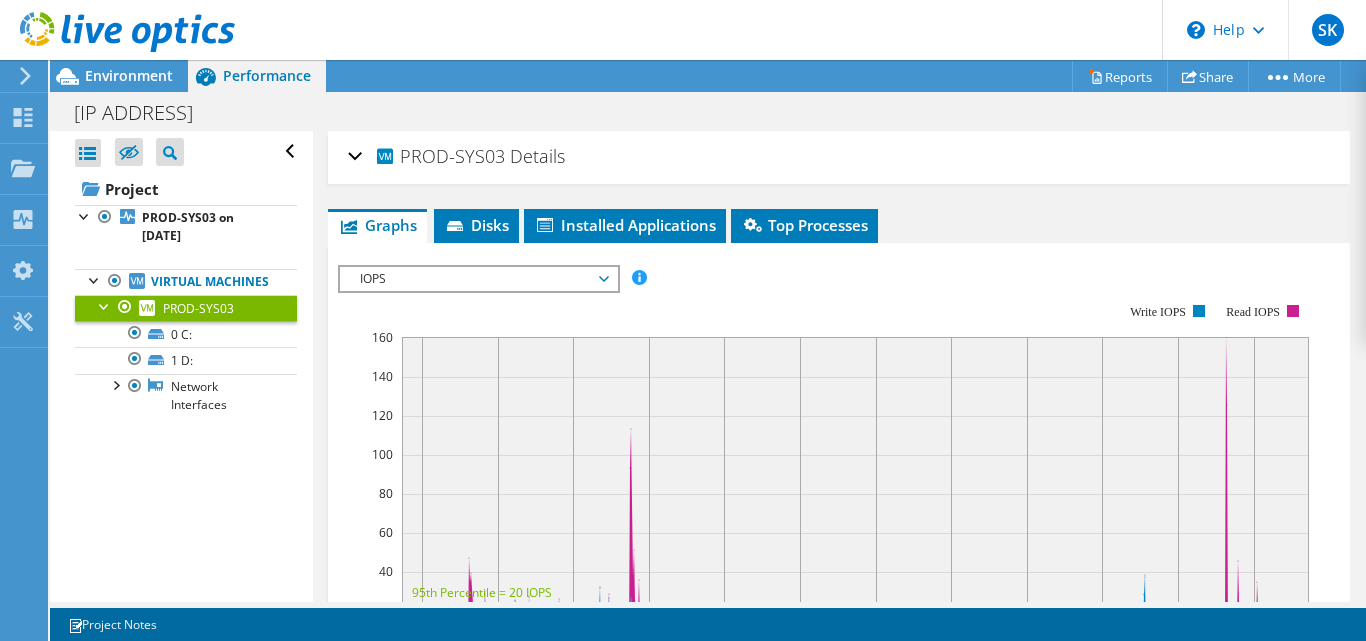 click on "PROD-SYS03
Details" at bounding box center [839, 157] 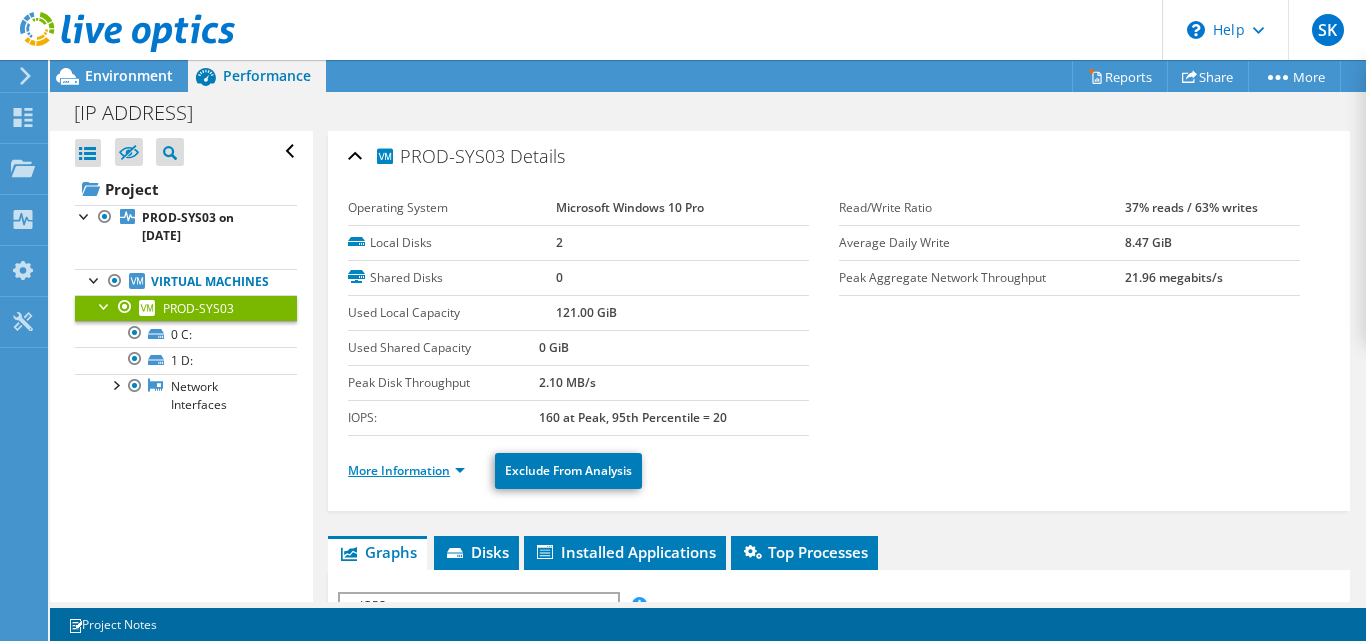 click on "More Information" at bounding box center [406, 470] 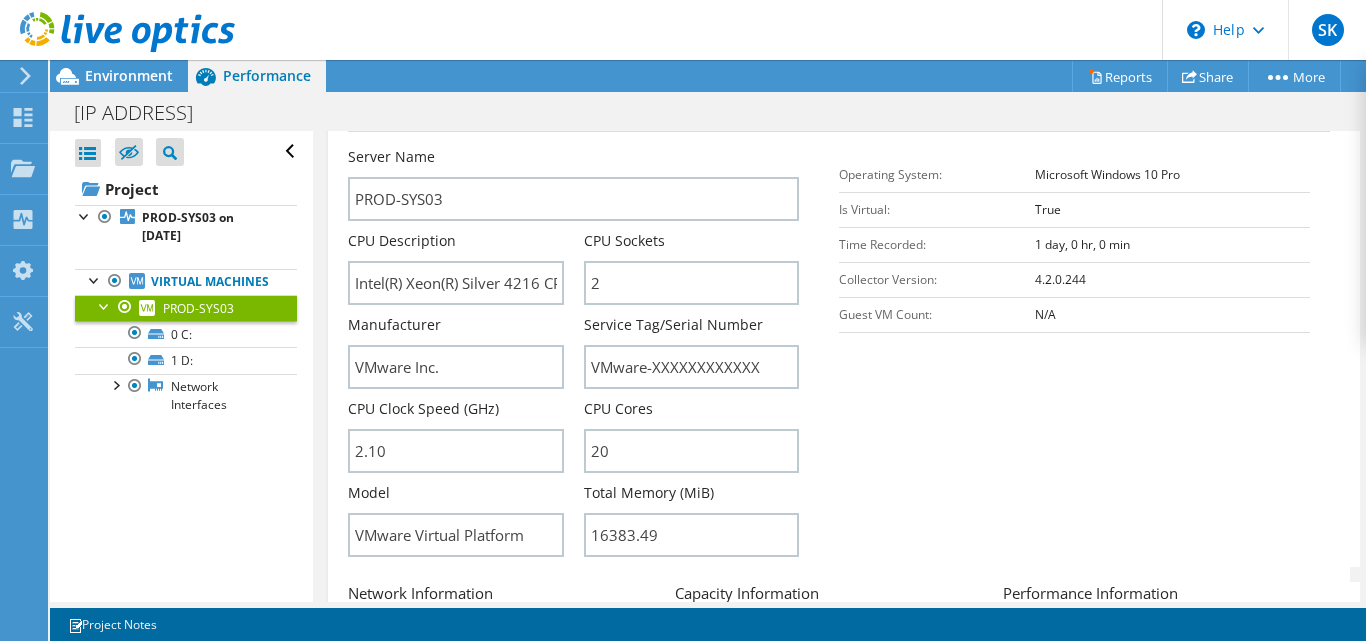 scroll, scrollTop: 389, scrollLeft: 0, axis: vertical 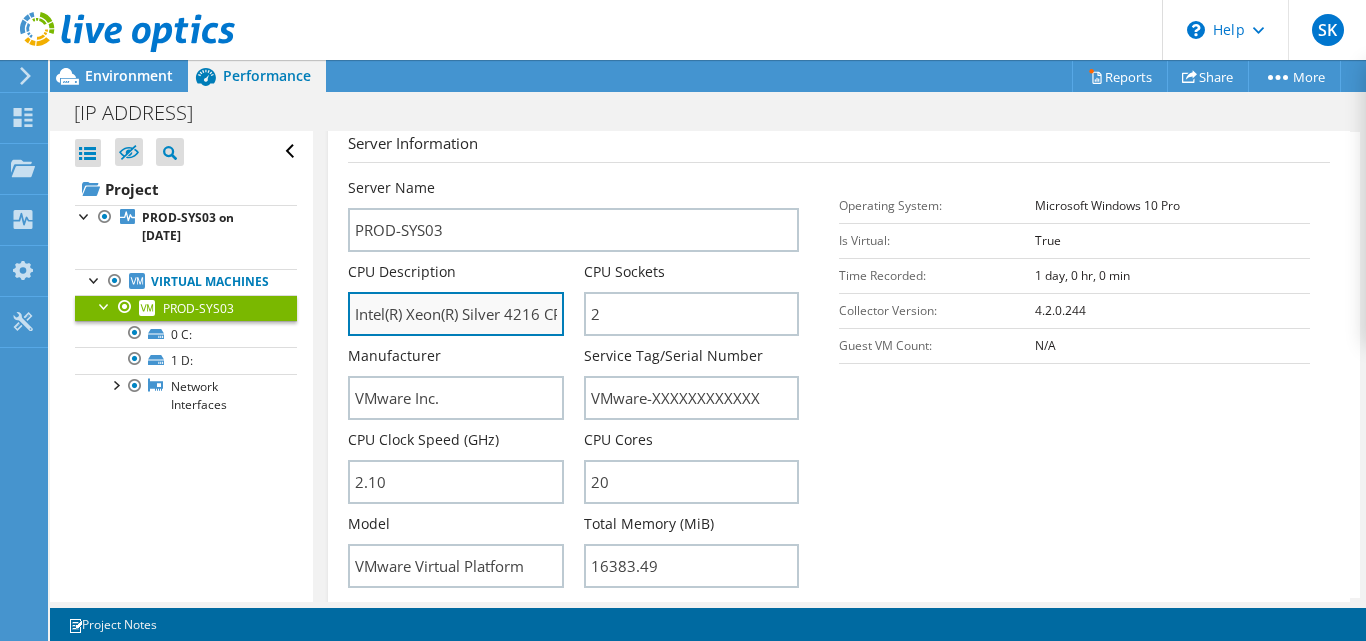 click on "Intel(R) Xeon(R) Silver 4216 CPU @ 2.10GHz" at bounding box center (455, 314) 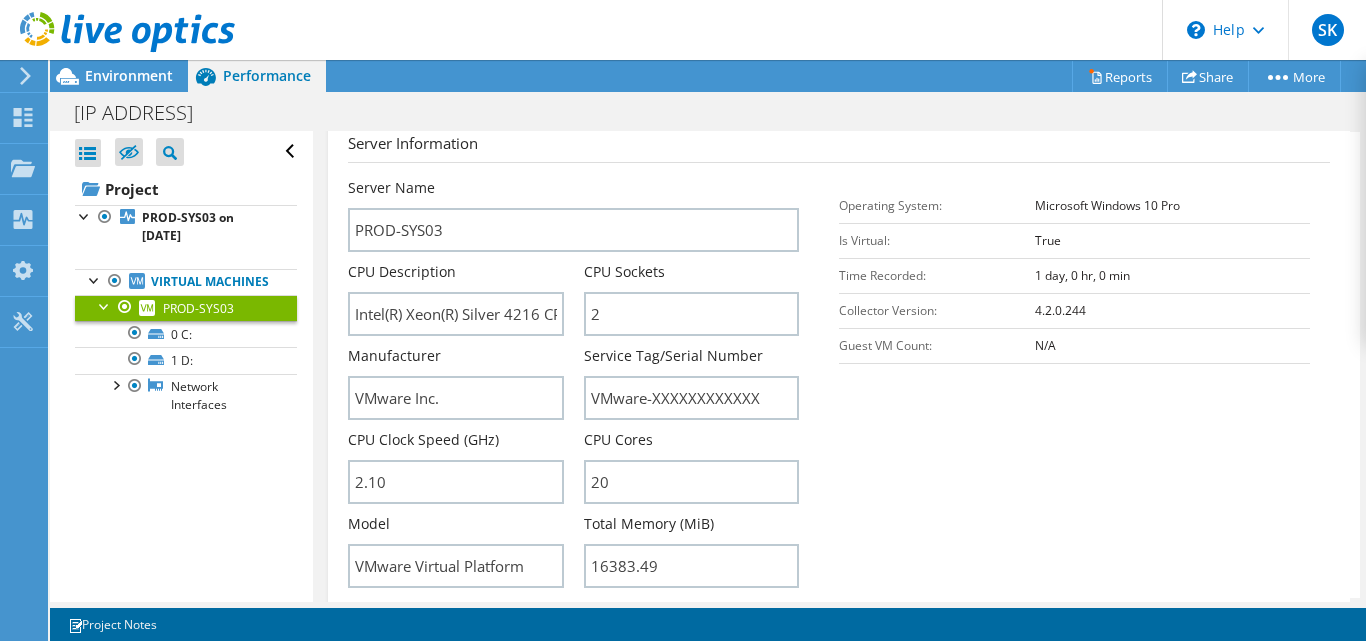 click on "PROD-SYS03
Details
Operating System
Microsoft Windows 10 Pro
Local Disks
2
Shared Disks
0
Used Local Capacity
121.00 GiB" at bounding box center [839, 869] 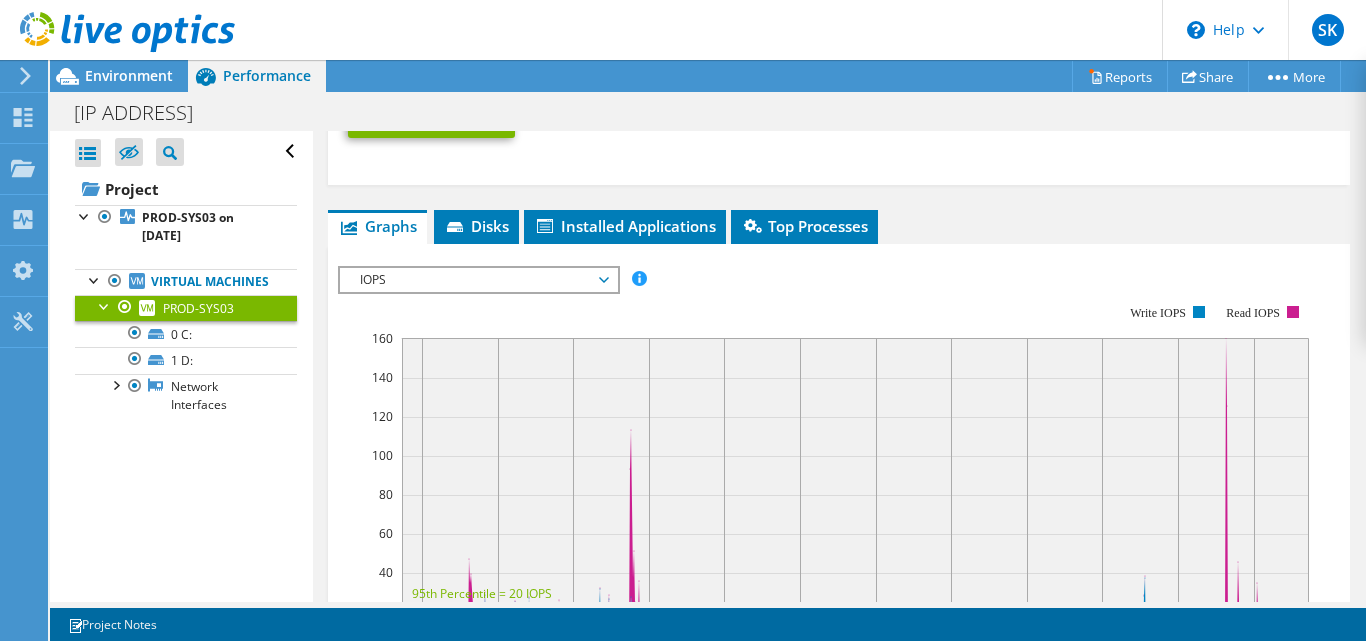 scroll, scrollTop: 1283, scrollLeft: 0, axis: vertical 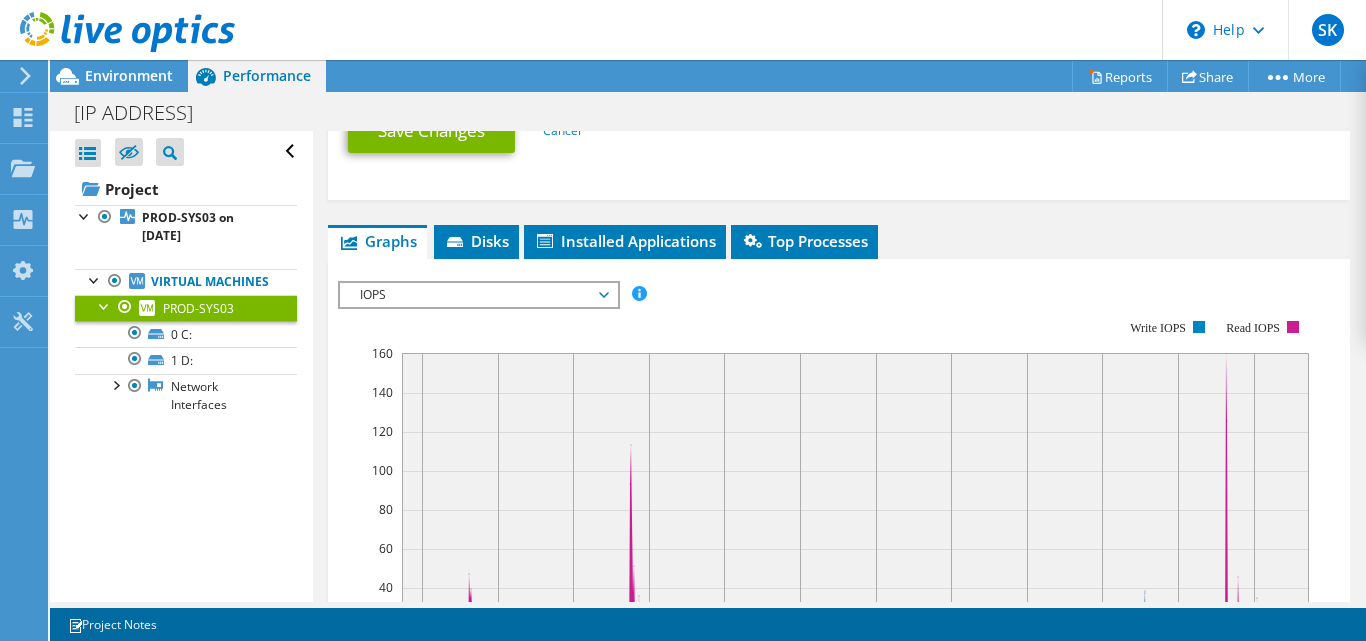 click on "IOPS" at bounding box center [478, 295] 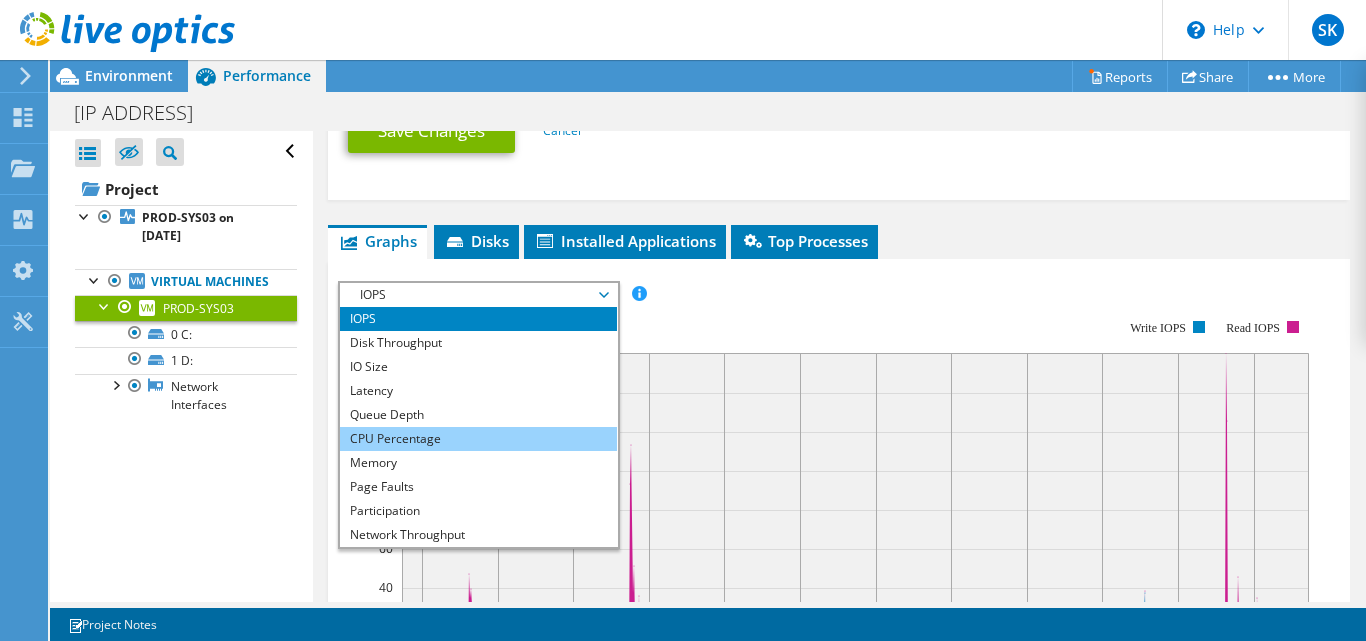 click on "CPU Percentage" at bounding box center [478, 439] 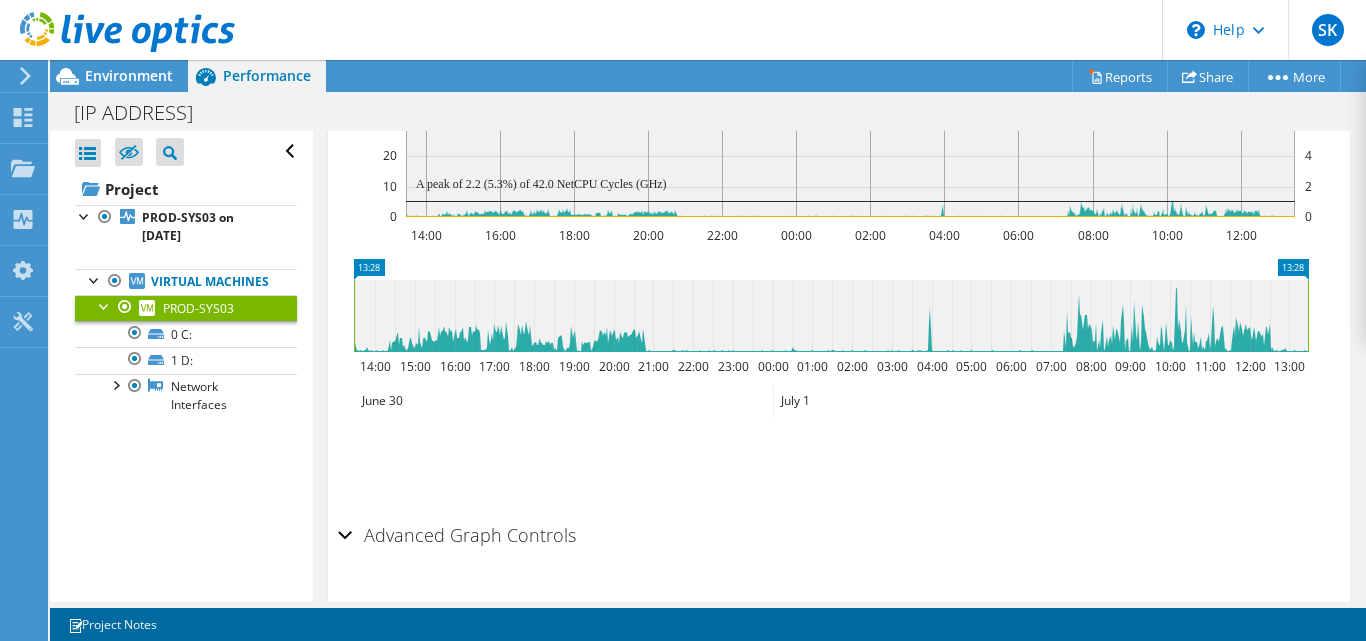 scroll, scrollTop: 1559, scrollLeft: 0, axis: vertical 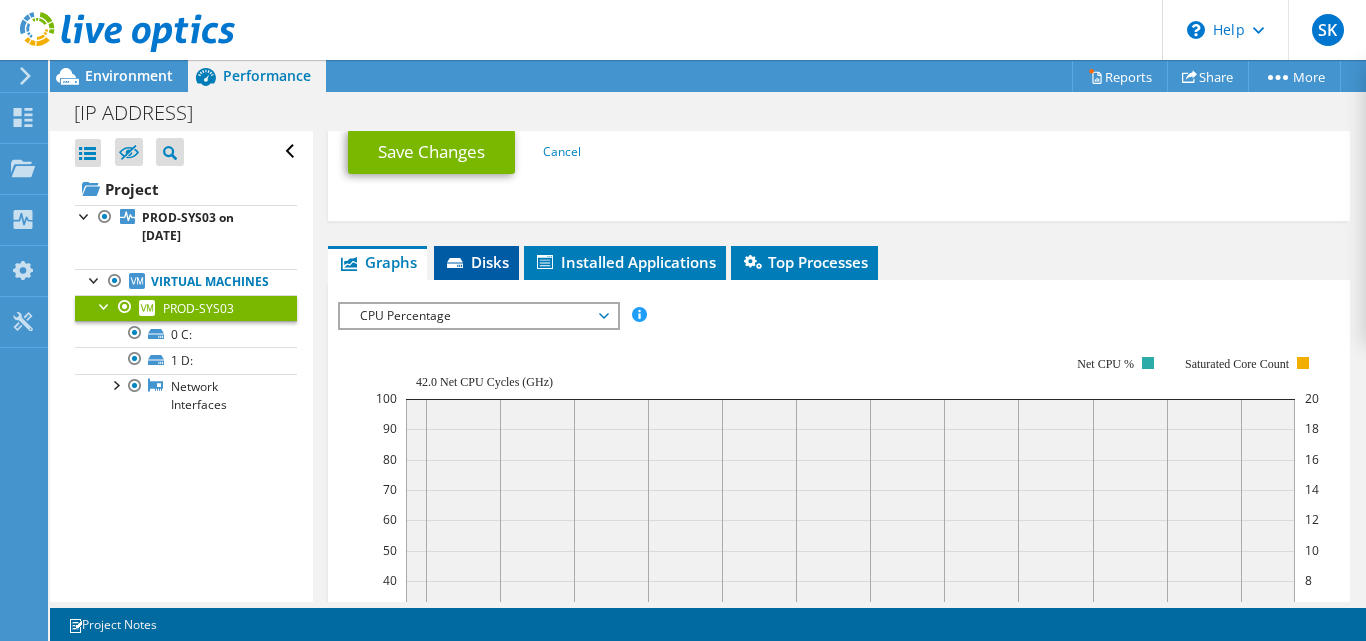 click on "Disks" at bounding box center (476, 262) 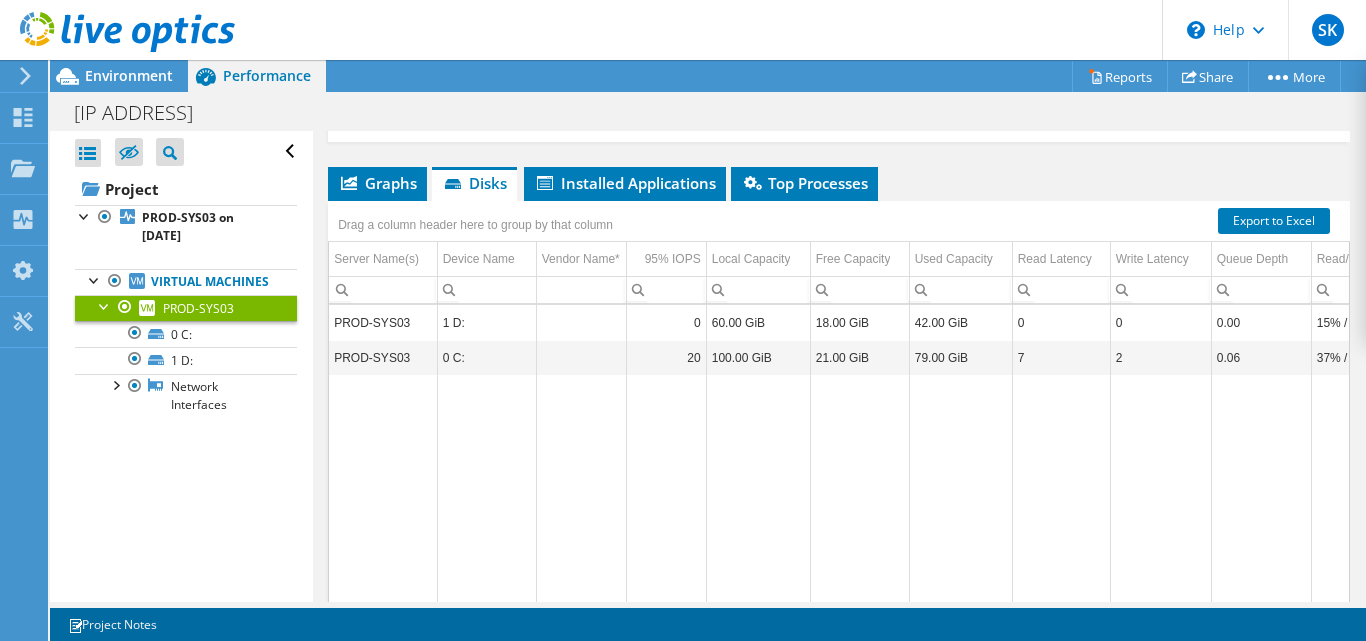 scroll, scrollTop: 1349, scrollLeft: 0, axis: vertical 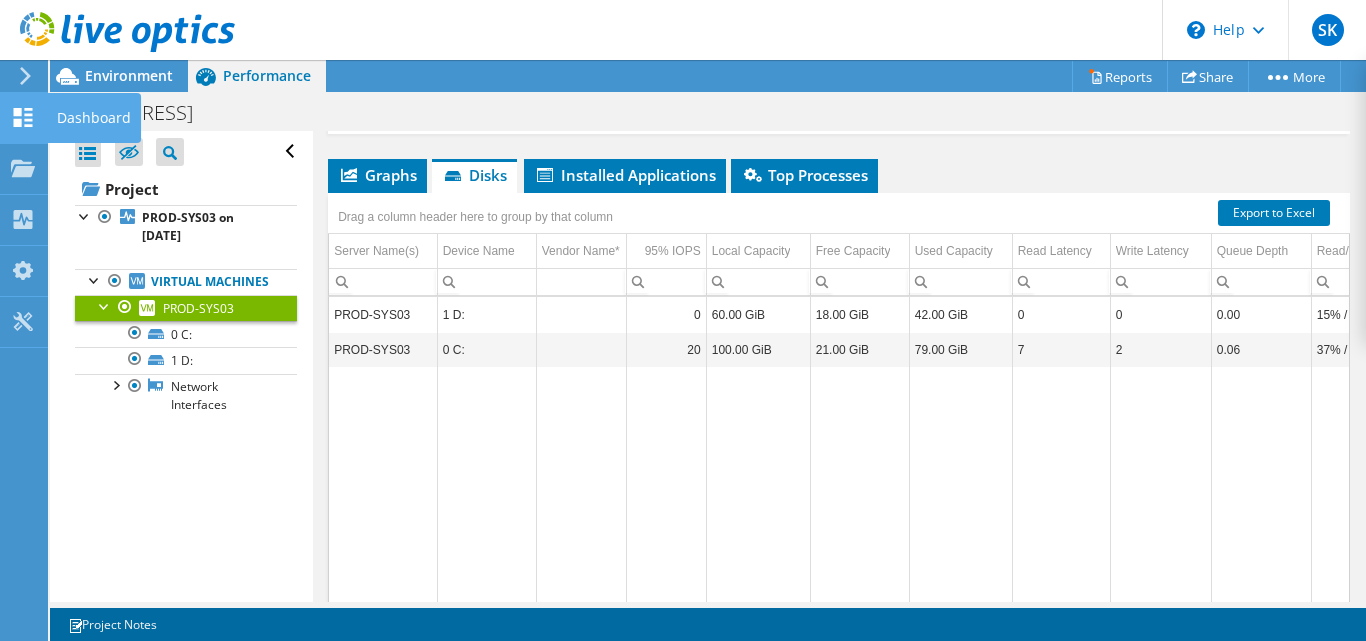 click at bounding box center [23, 117] 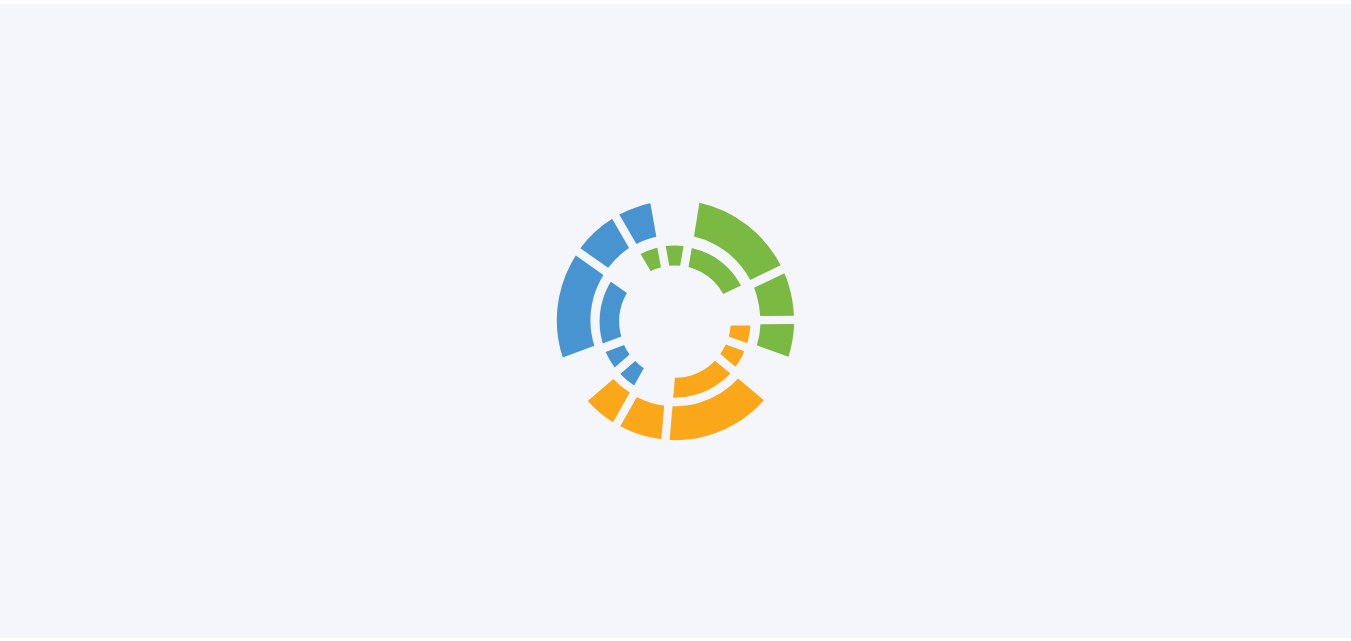 scroll, scrollTop: 0, scrollLeft: 0, axis: both 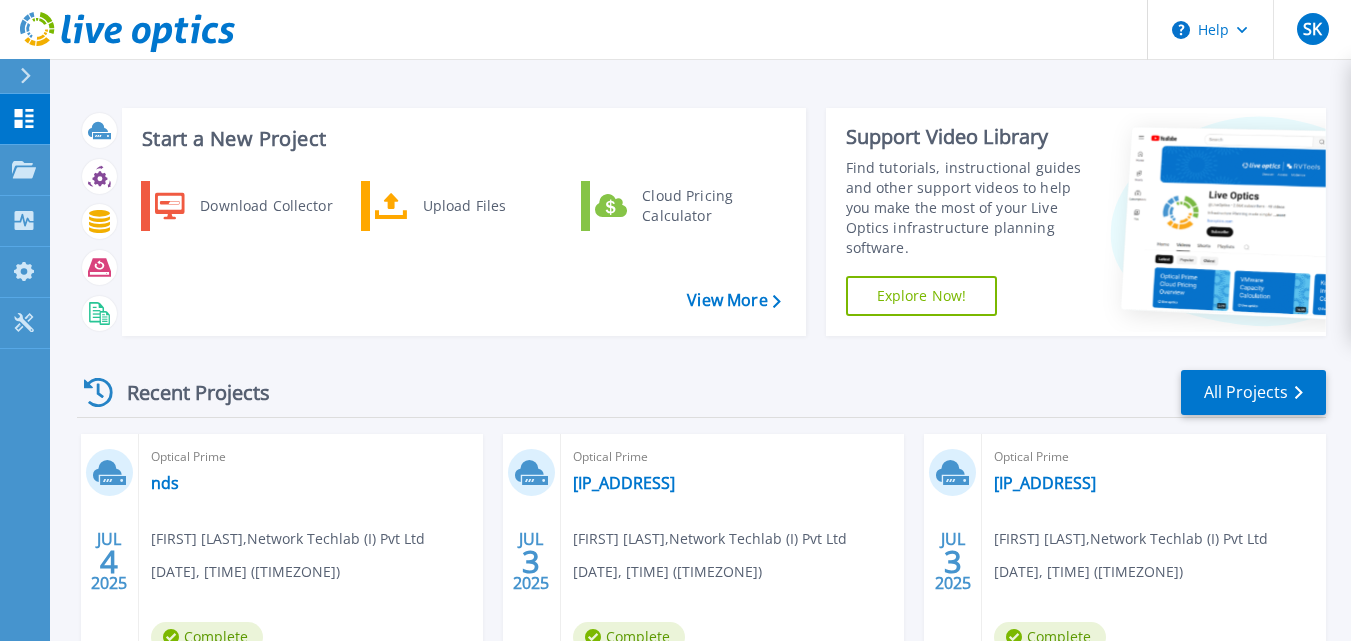 click on "Optical Prime 172.X.XXX.X Swapnil Kadam ,  Network Techlab (I) Pvt Ltd 07/03/2025, 16:55 (+05:30) Complete Project ID:  2961808" at bounding box center [311, 563] 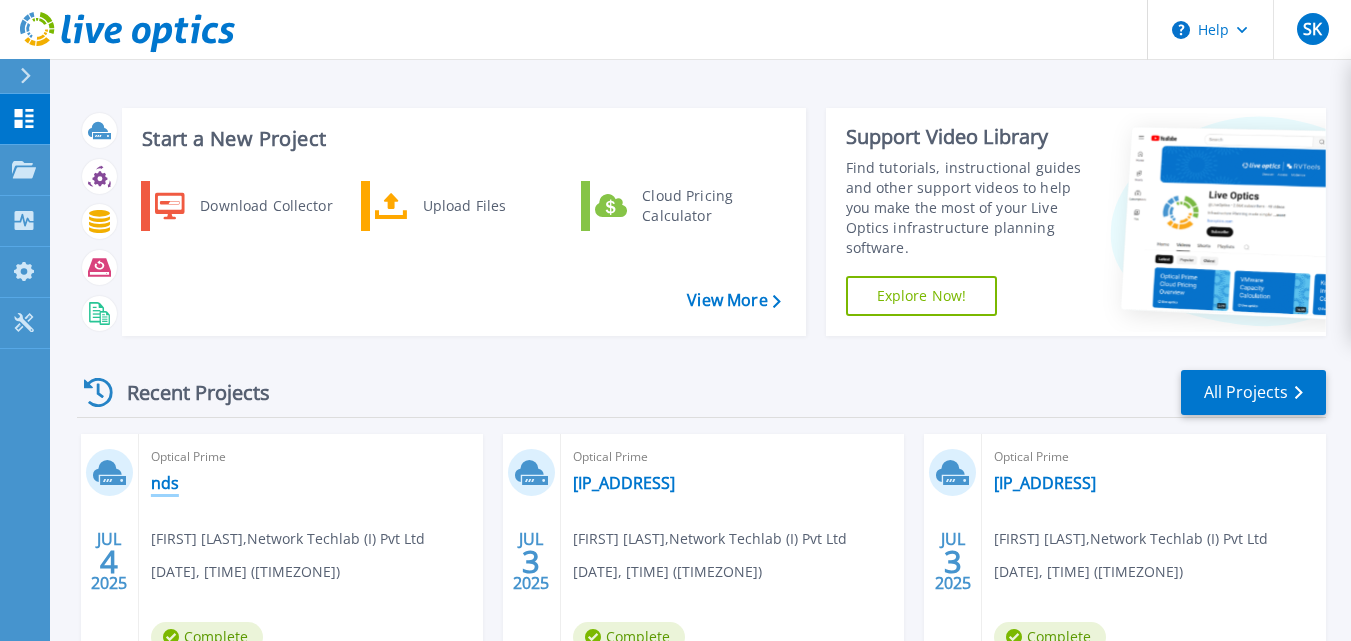 click on "nds" at bounding box center [165, 483] 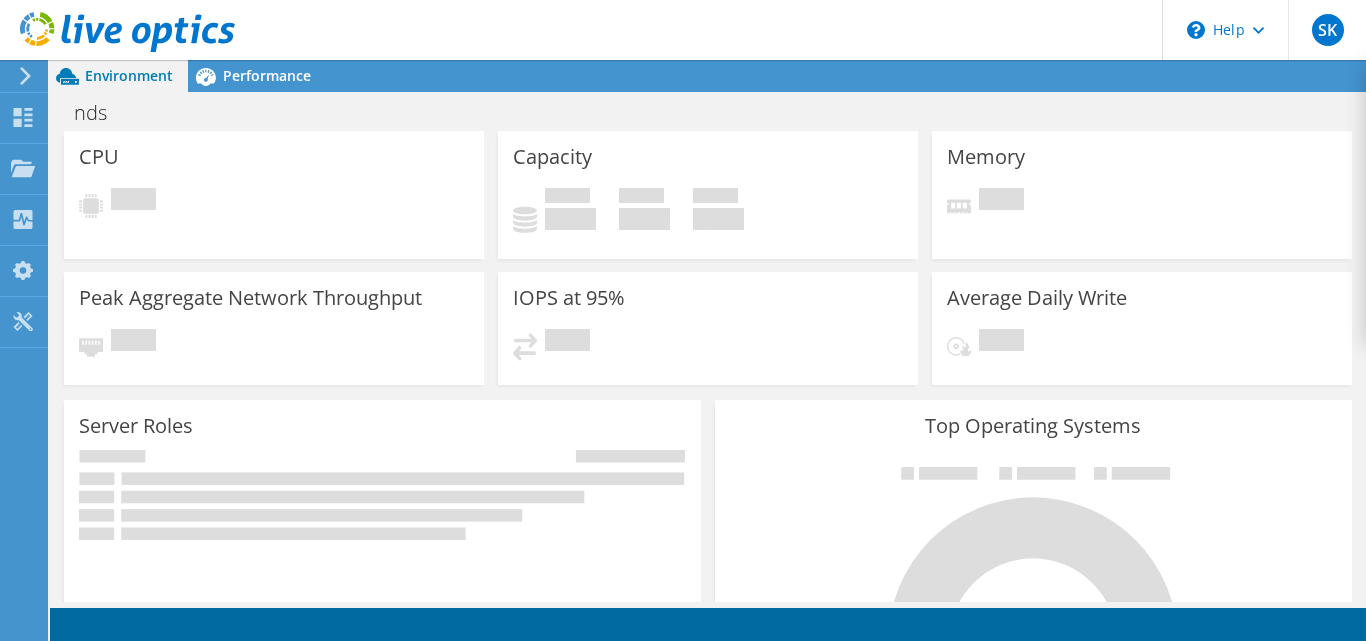 scroll, scrollTop: 0, scrollLeft: 0, axis: both 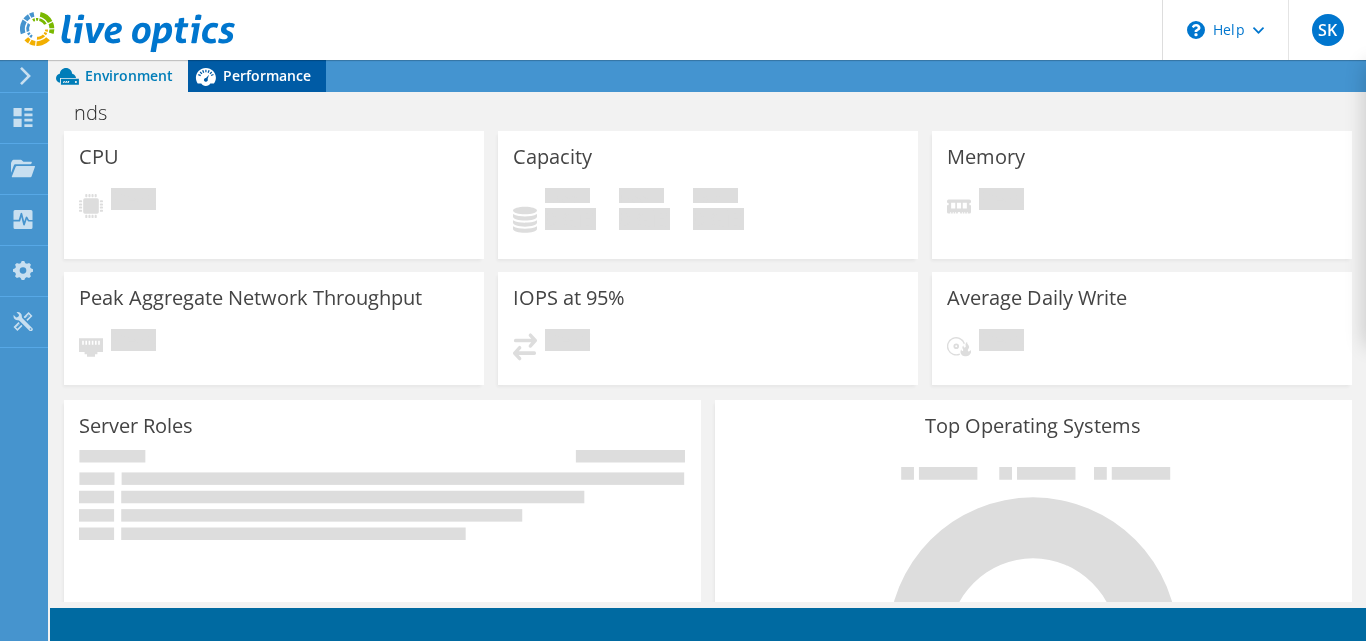 click on "Performance" at bounding box center [267, 75] 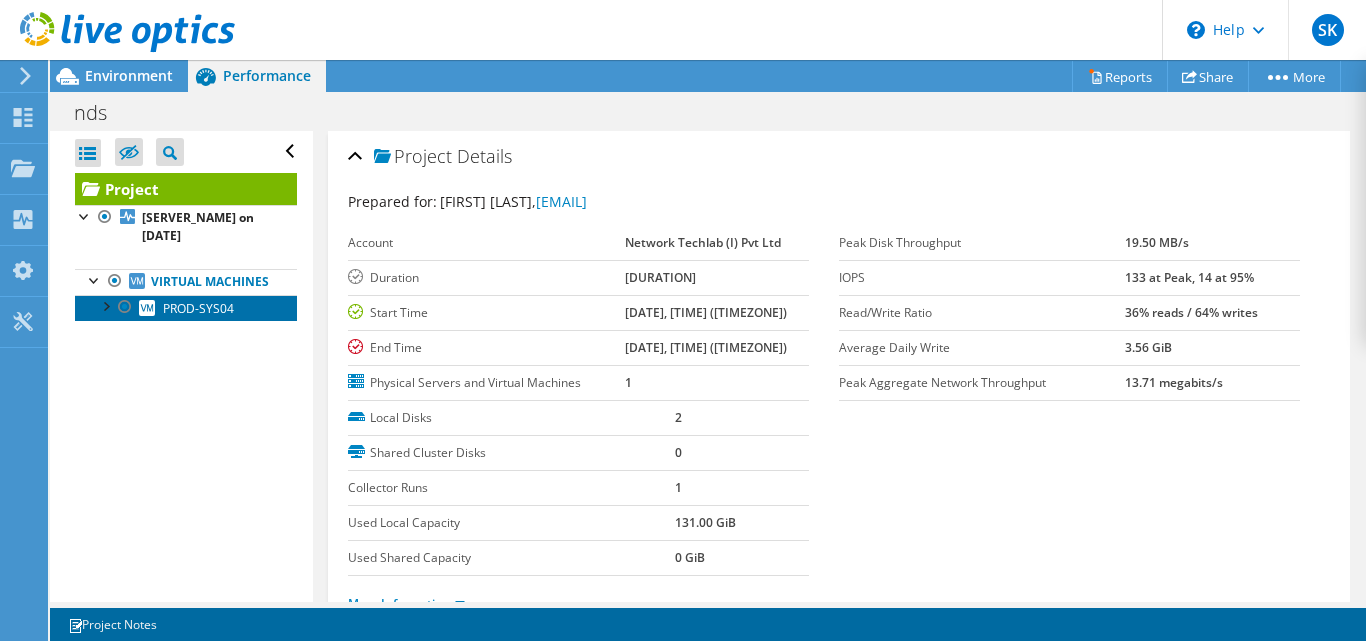 click on "PROD-SYS04" at bounding box center (198, 308) 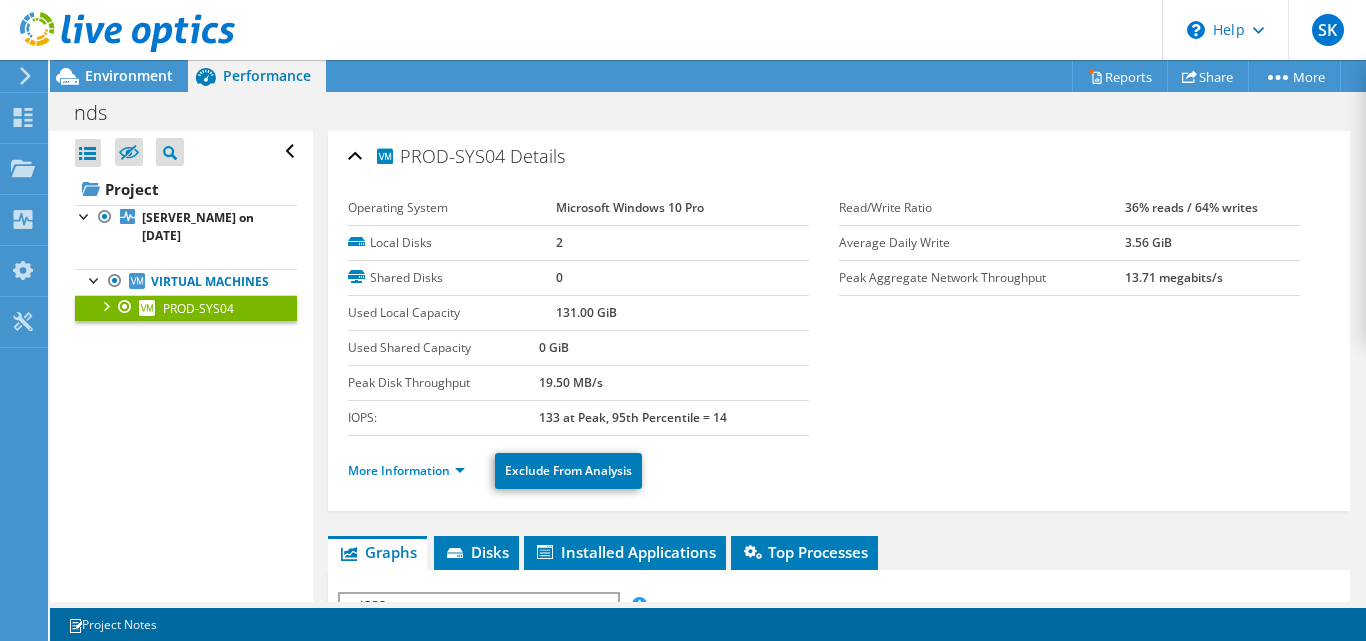 scroll, scrollTop: 124, scrollLeft: 0, axis: vertical 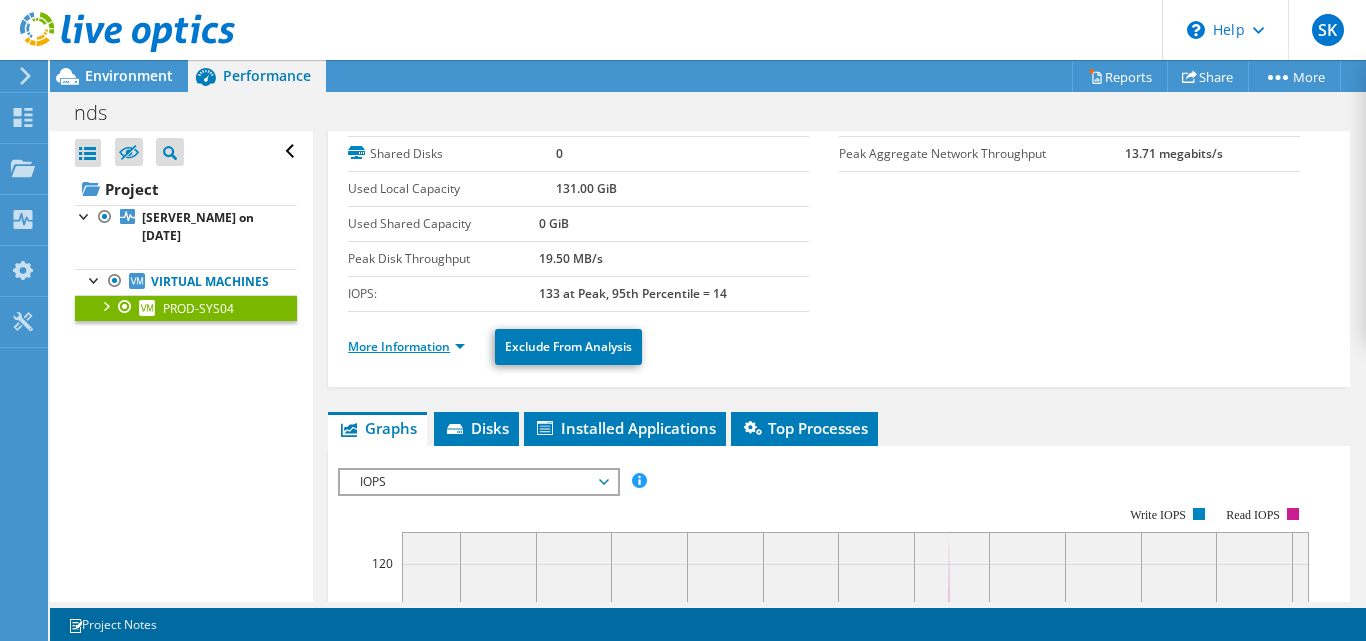 click on "More Information" at bounding box center (406, 346) 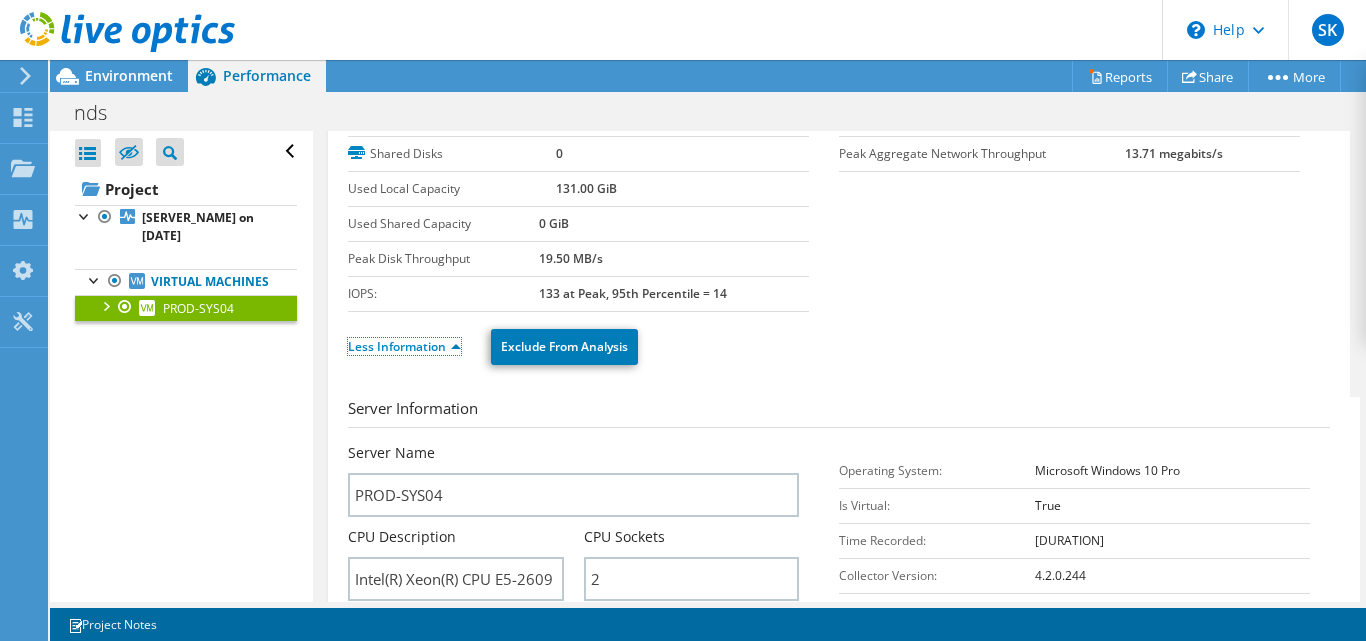 scroll, scrollTop: 536, scrollLeft: 0, axis: vertical 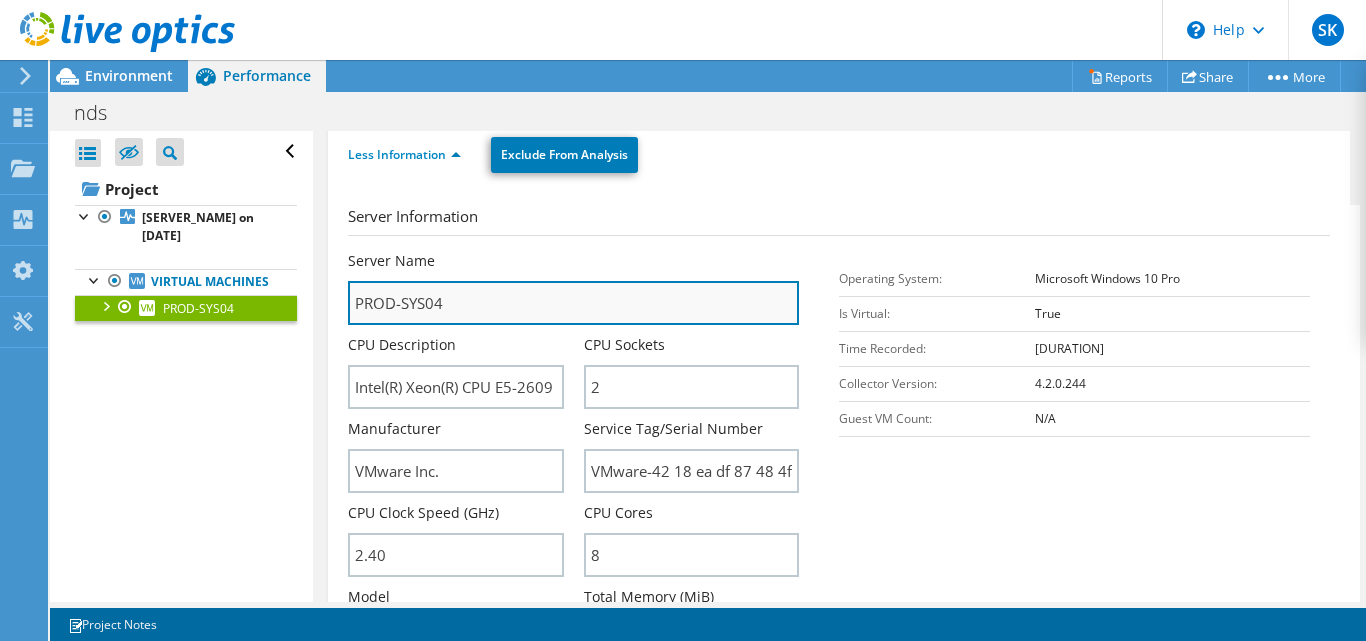 click on "PROD-SYS04" at bounding box center [573, 303] 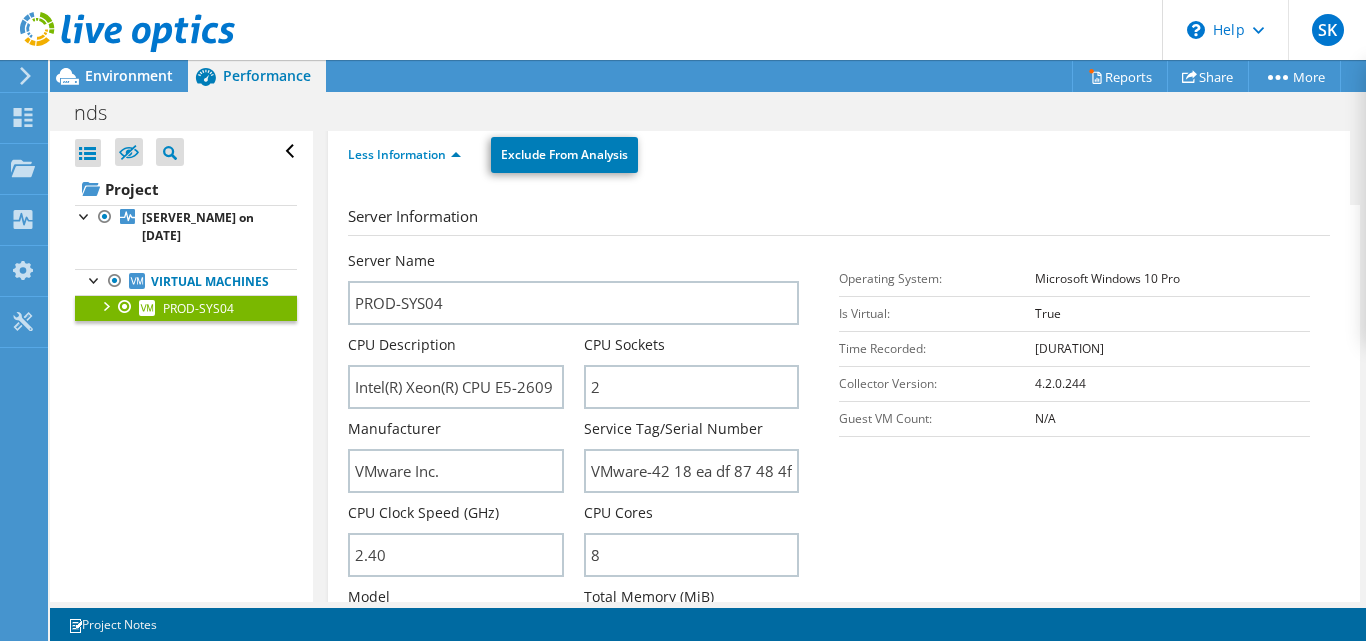 click on "Server Information
Server Name
PROD-SYS04
CPU Description
Intel(R) Xeon(R) CPU E5-2609 0 @ 2.40GHz
CPU Sockets
2
2.40 8" at bounding box center [844, 438] 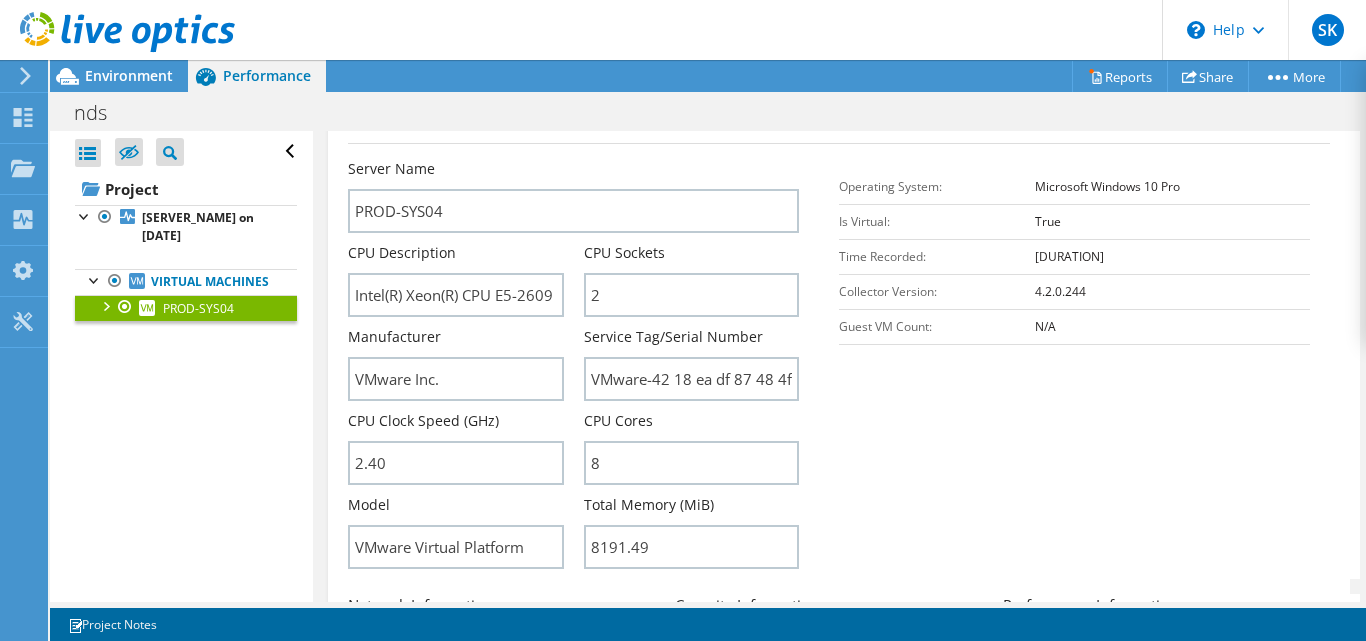 scroll, scrollTop: 436, scrollLeft: 0, axis: vertical 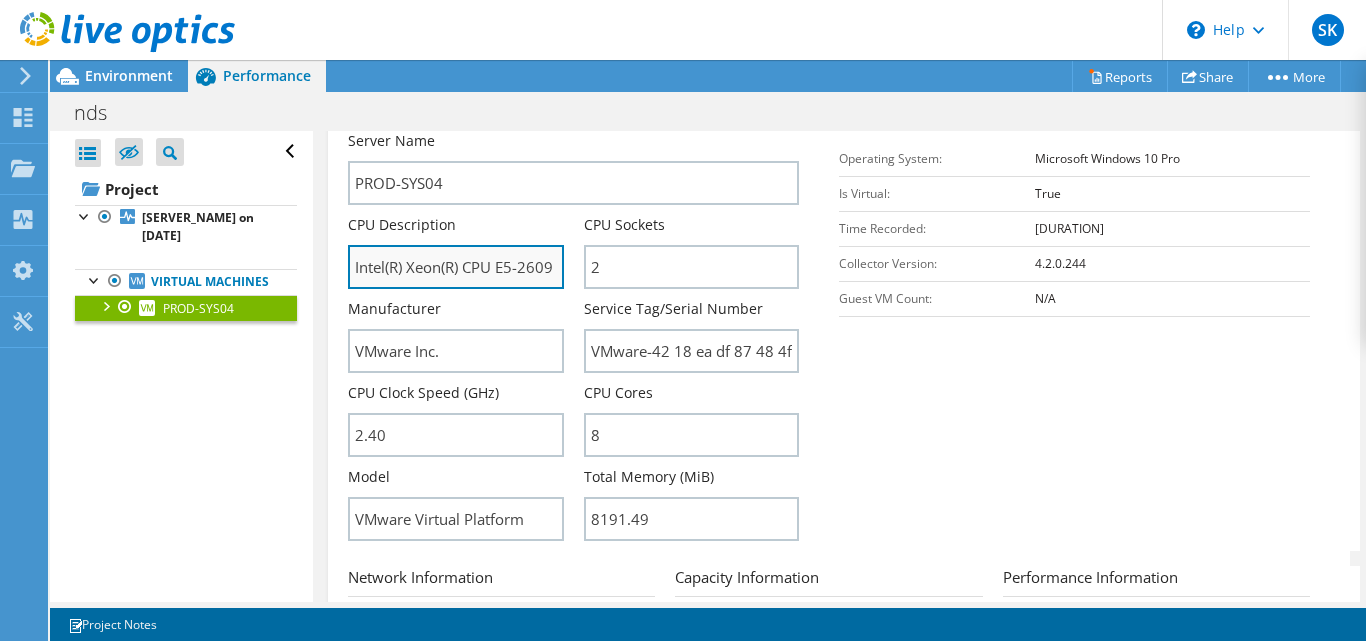 click on "Intel(R) Xeon(R) CPU E5-2609 0 @ 2.40GHz" at bounding box center [455, 267] 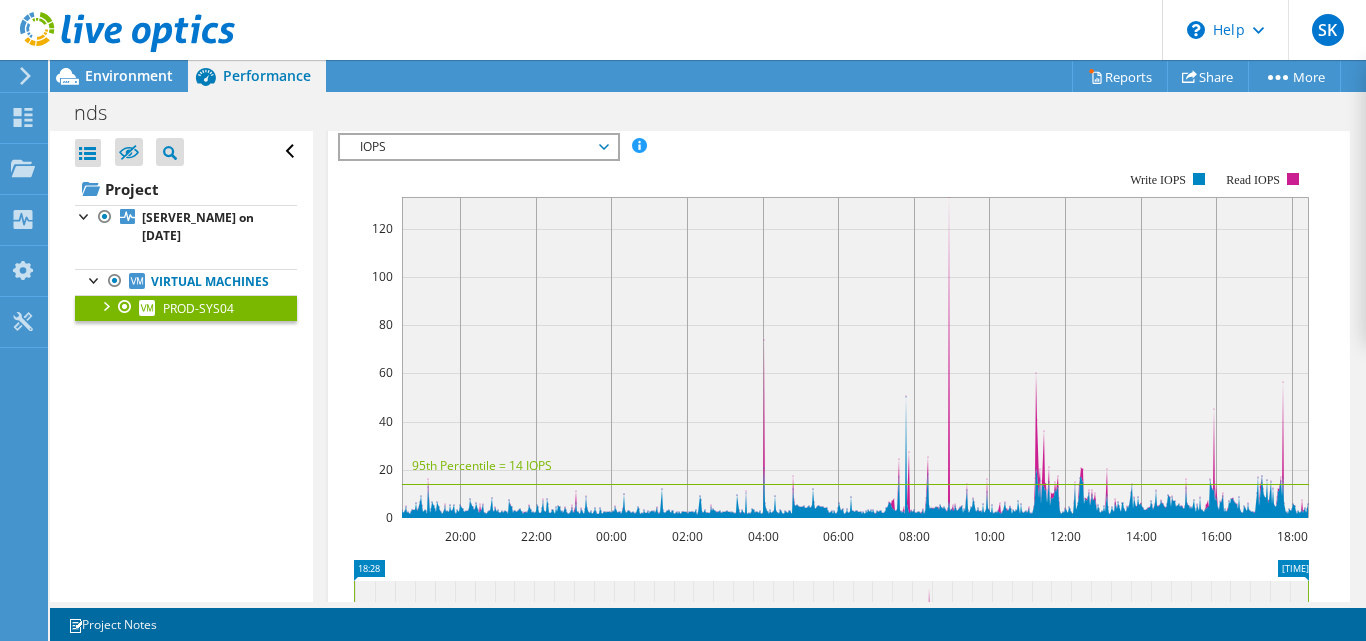 scroll, scrollTop: 1425, scrollLeft: 0, axis: vertical 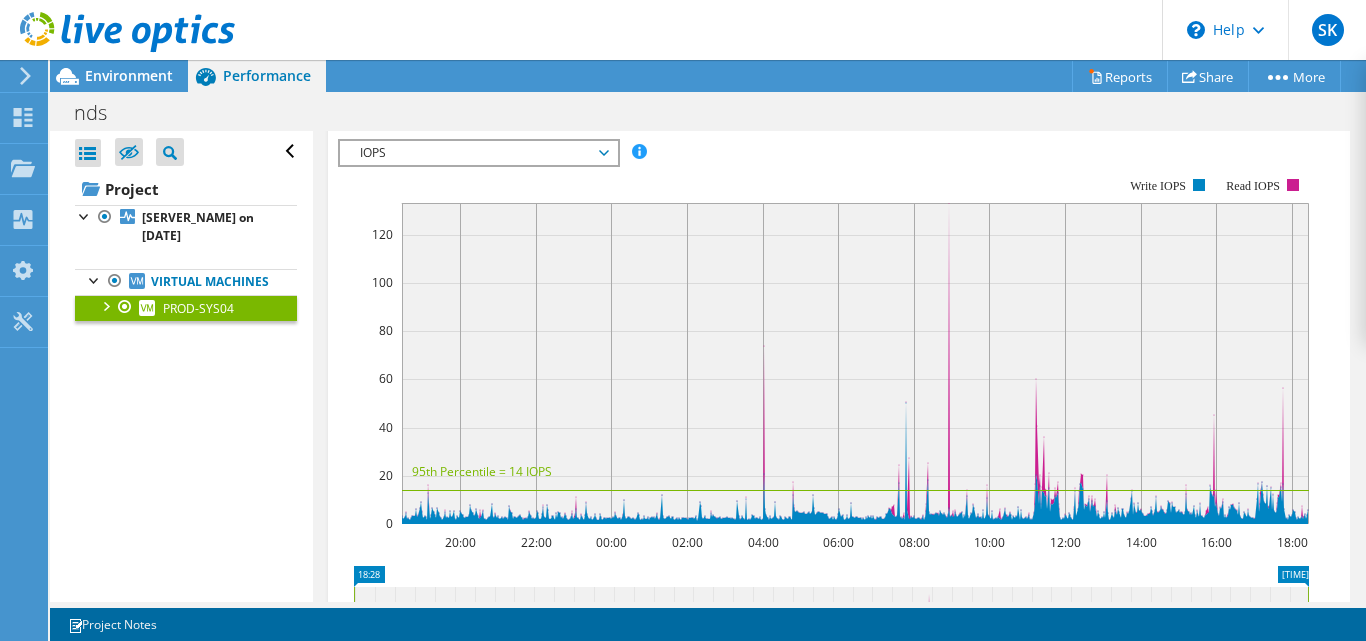 click on "IOPS" at bounding box center (478, 153) 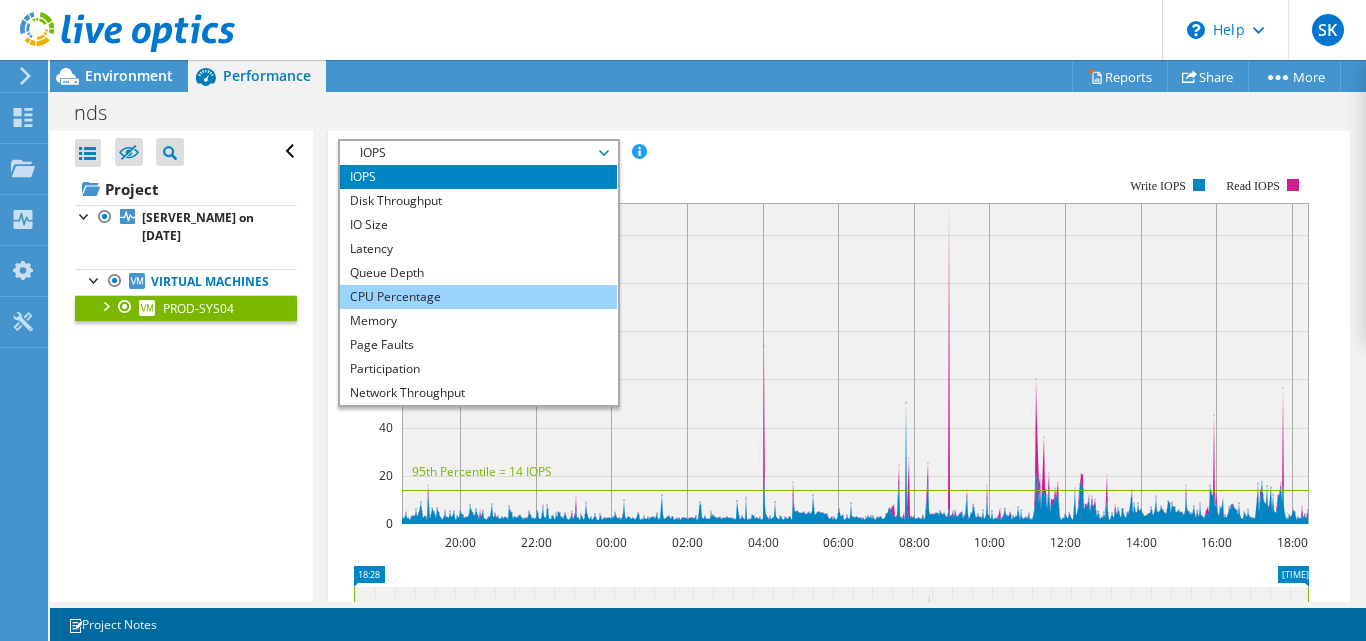 click on "CPU Percentage" at bounding box center [478, 297] 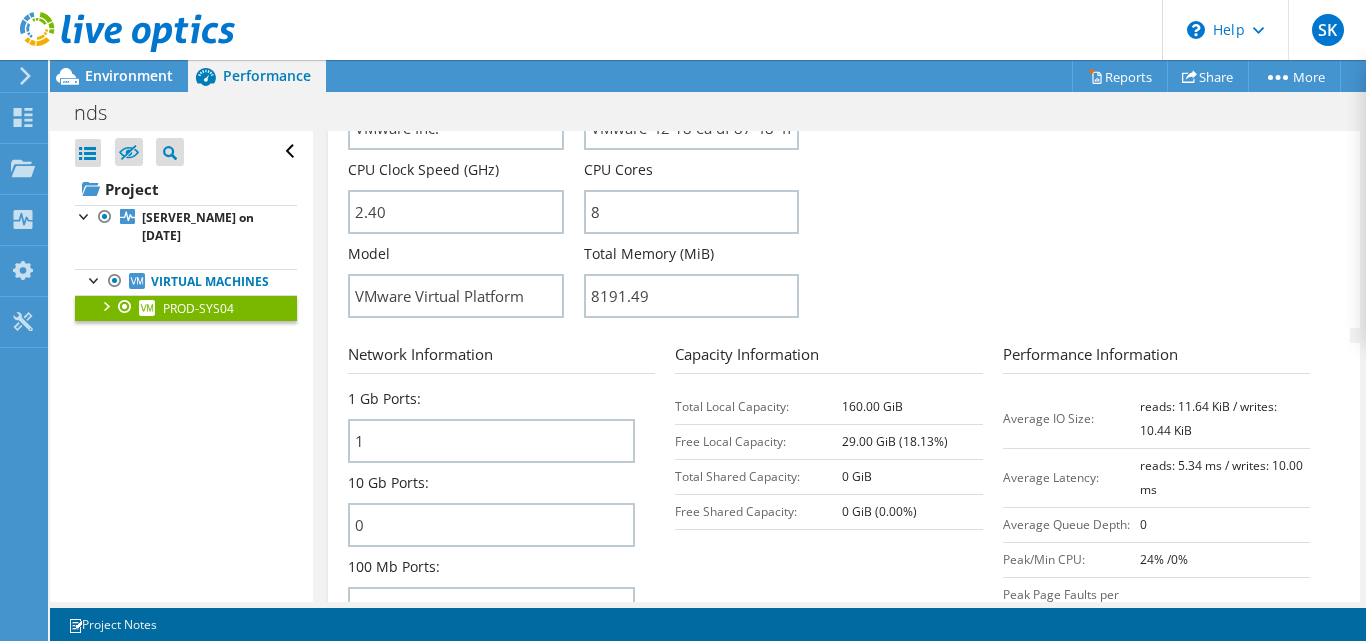 scroll, scrollTop: 846, scrollLeft: 0, axis: vertical 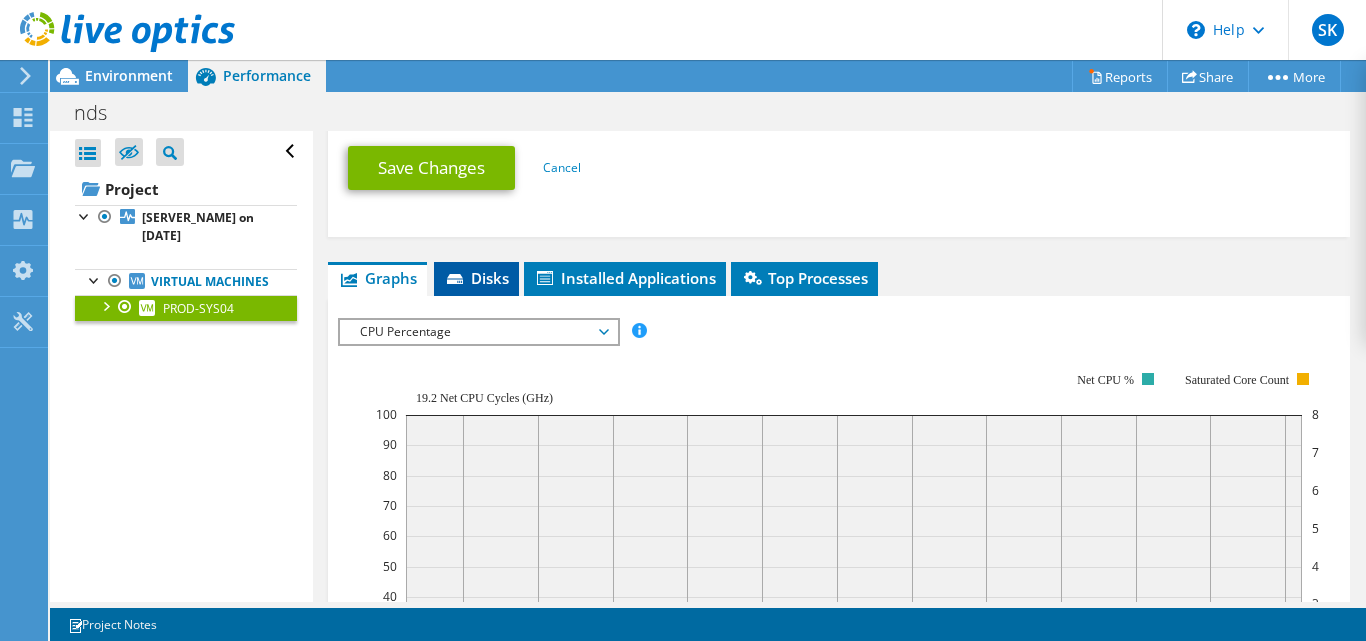 click on "Disks" at bounding box center (476, 278) 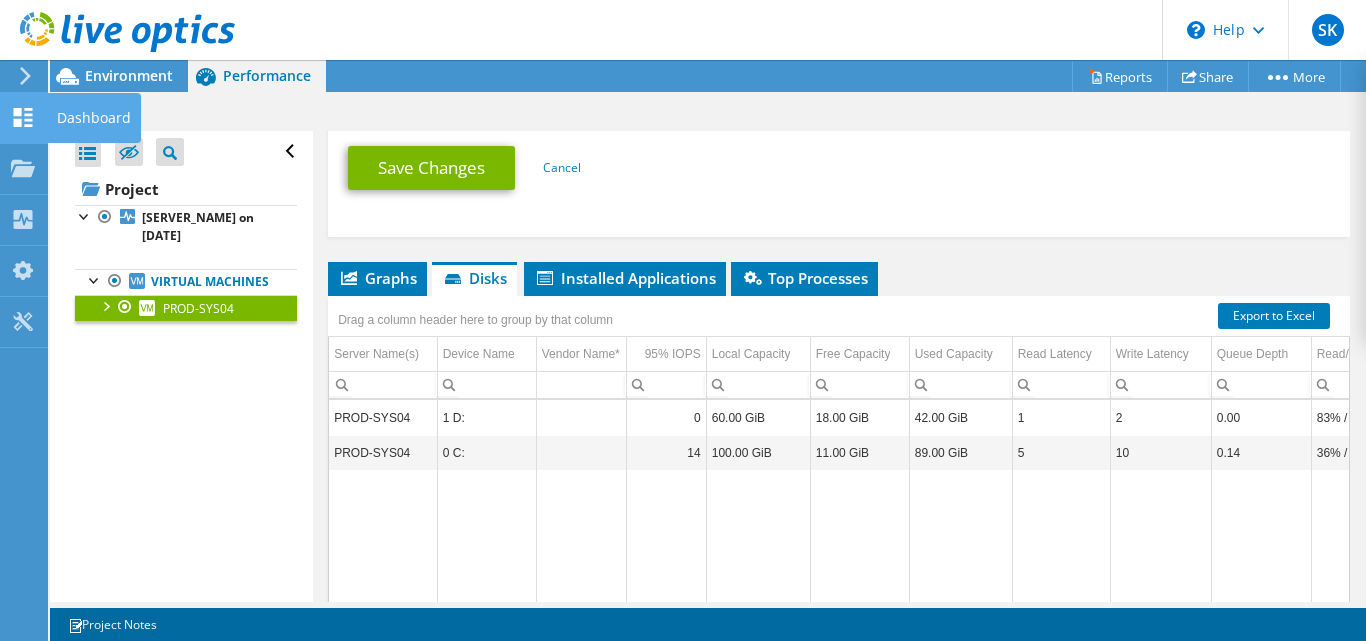 click at bounding box center [23, 117] 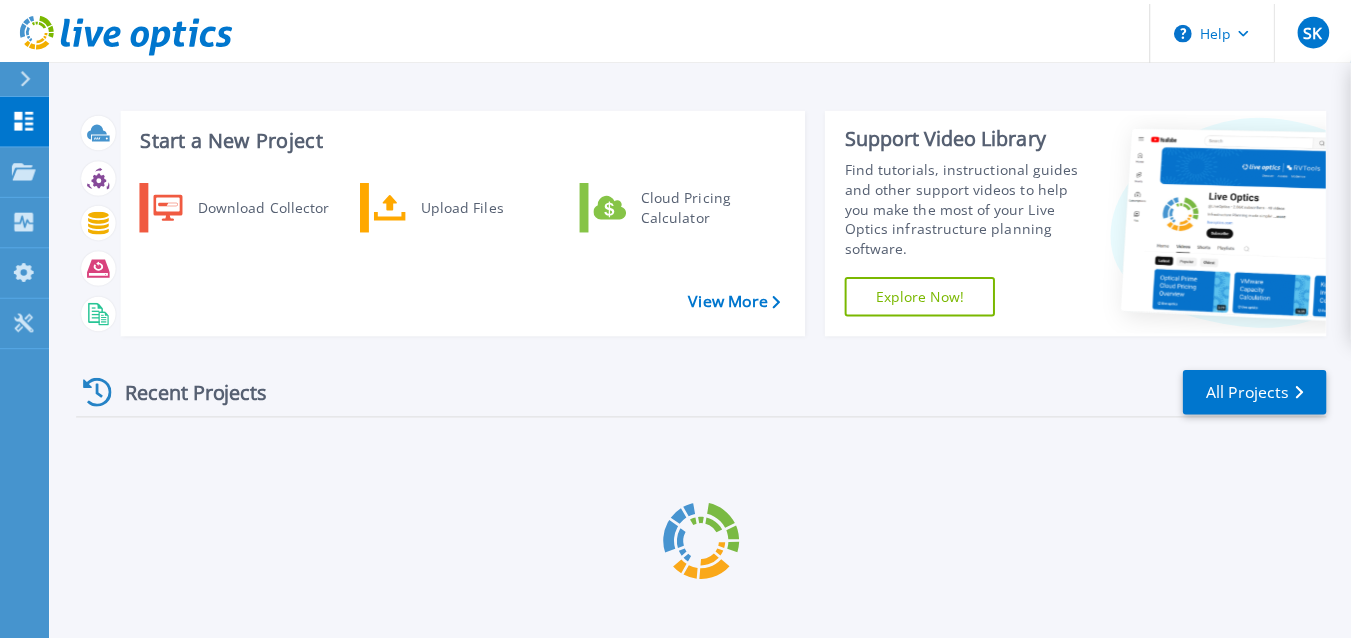 scroll, scrollTop: 0, scrollLeft: 0, axis: both 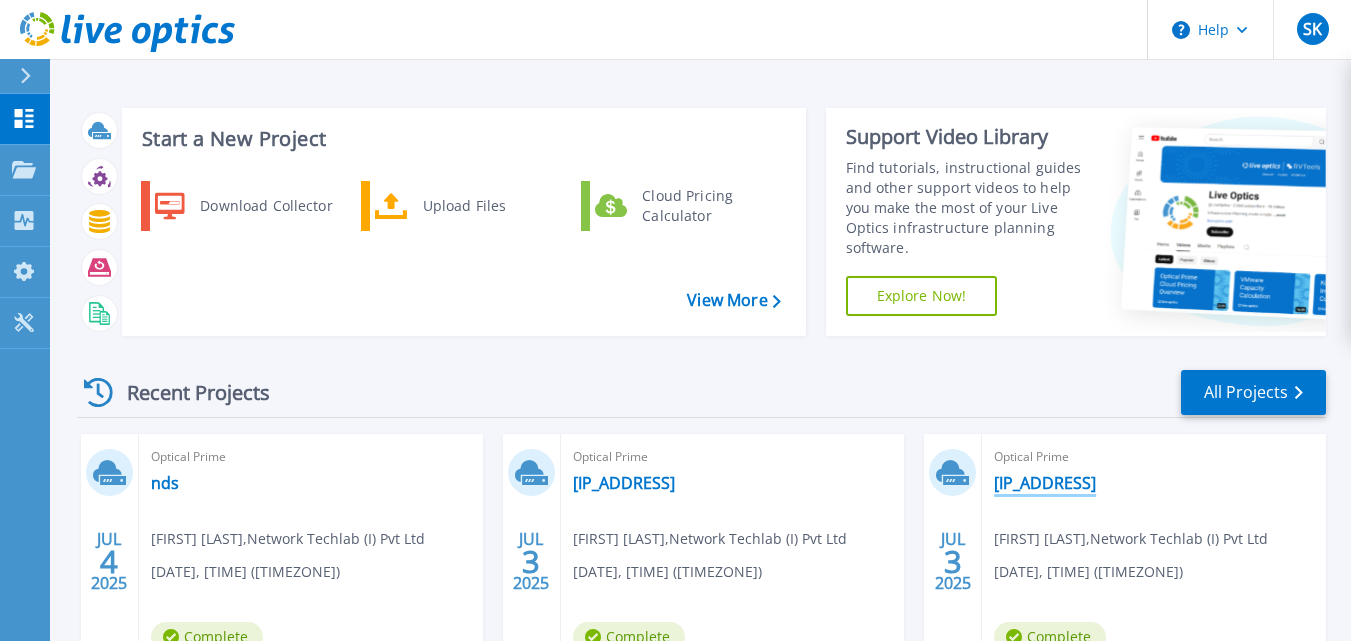 click on "[IP_ADDRESS]" at bounding box center [1045, 483] 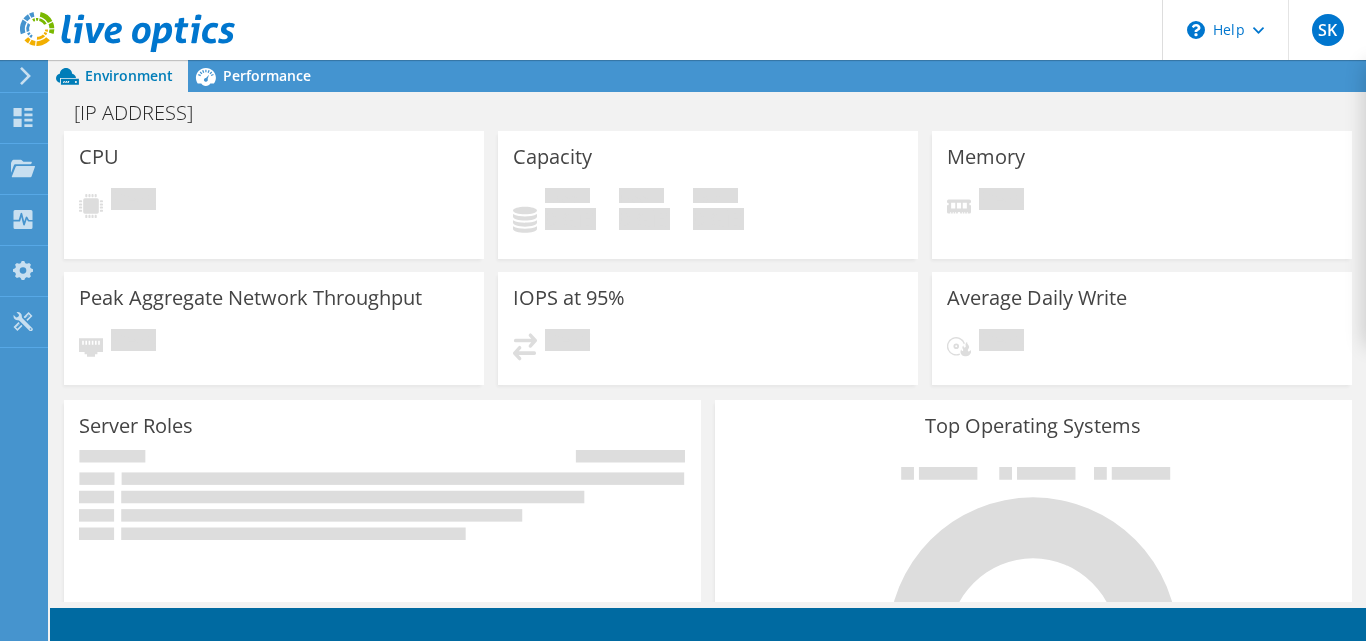 scroll, scrollTop: 0, scrollLeft: 0, axis: both 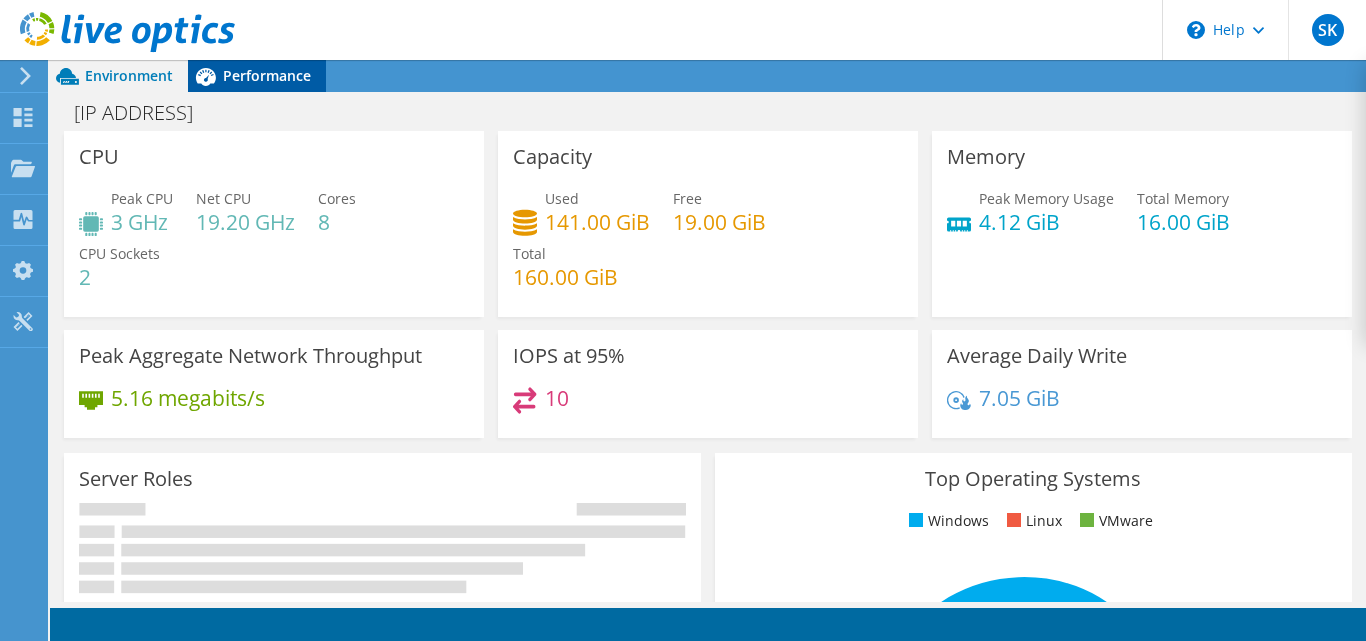 click on "Performance" at bounding box center (267, 75) 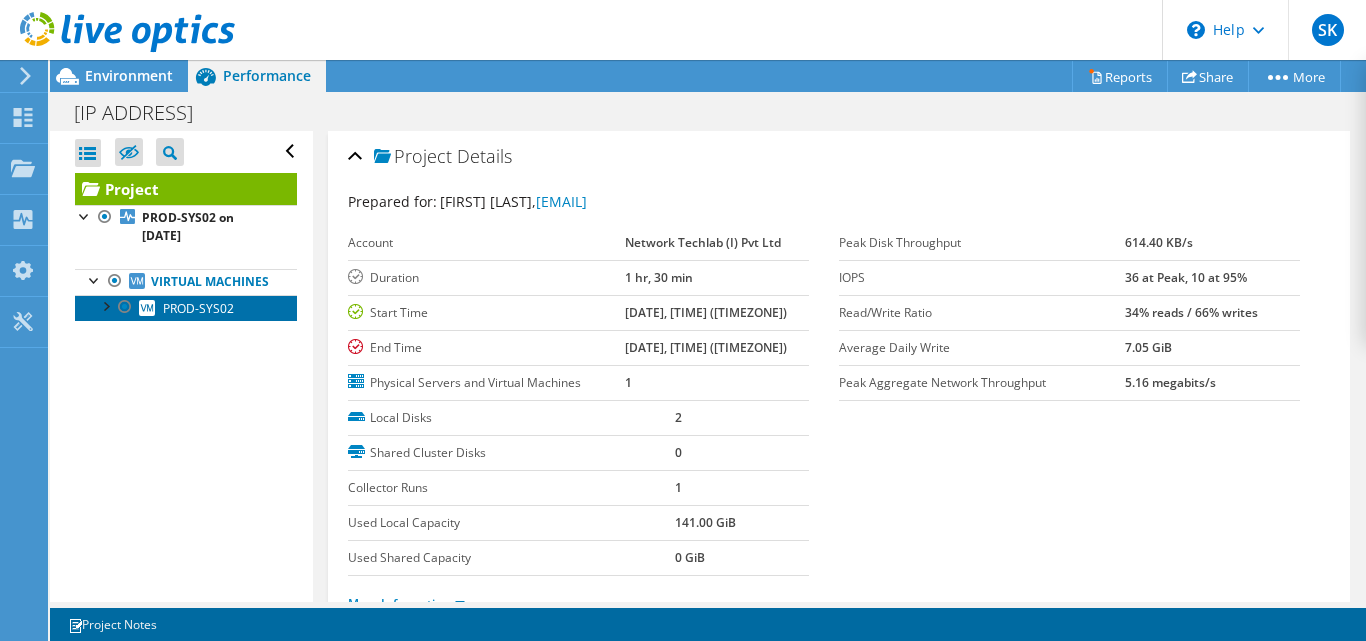 click on "PROD-SYS02" at bounding box center [198, 308] 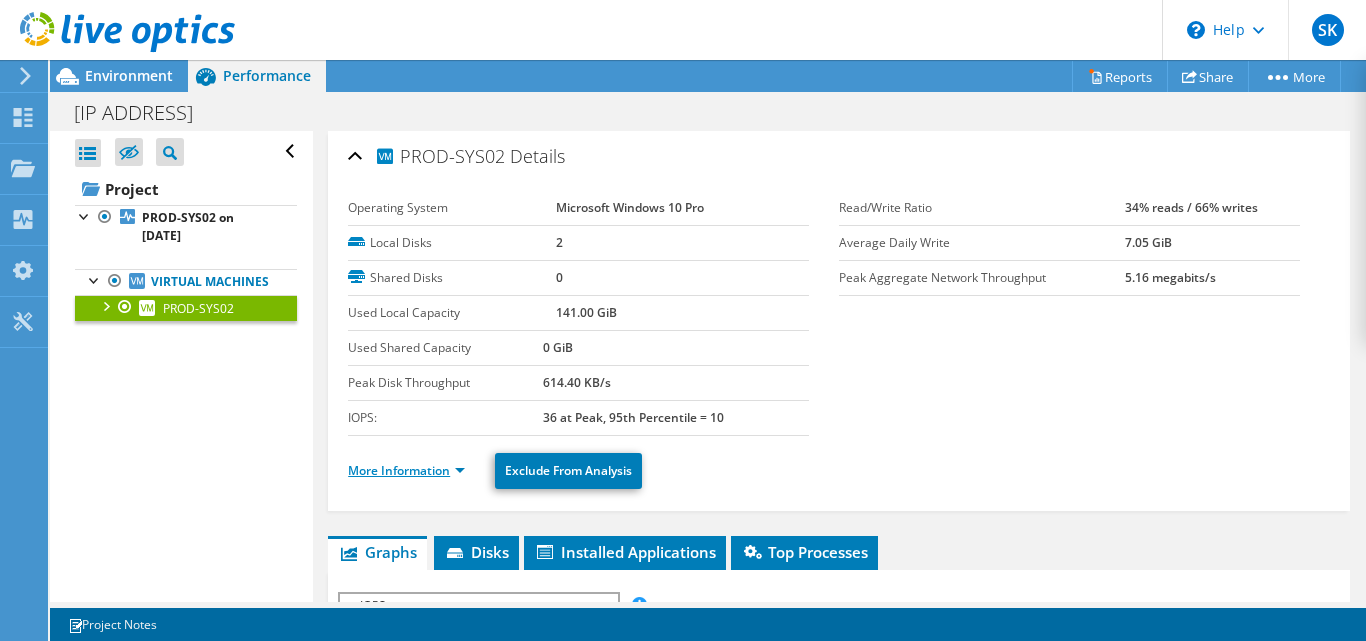 click on "More Information" at bounding box center (406, 470) 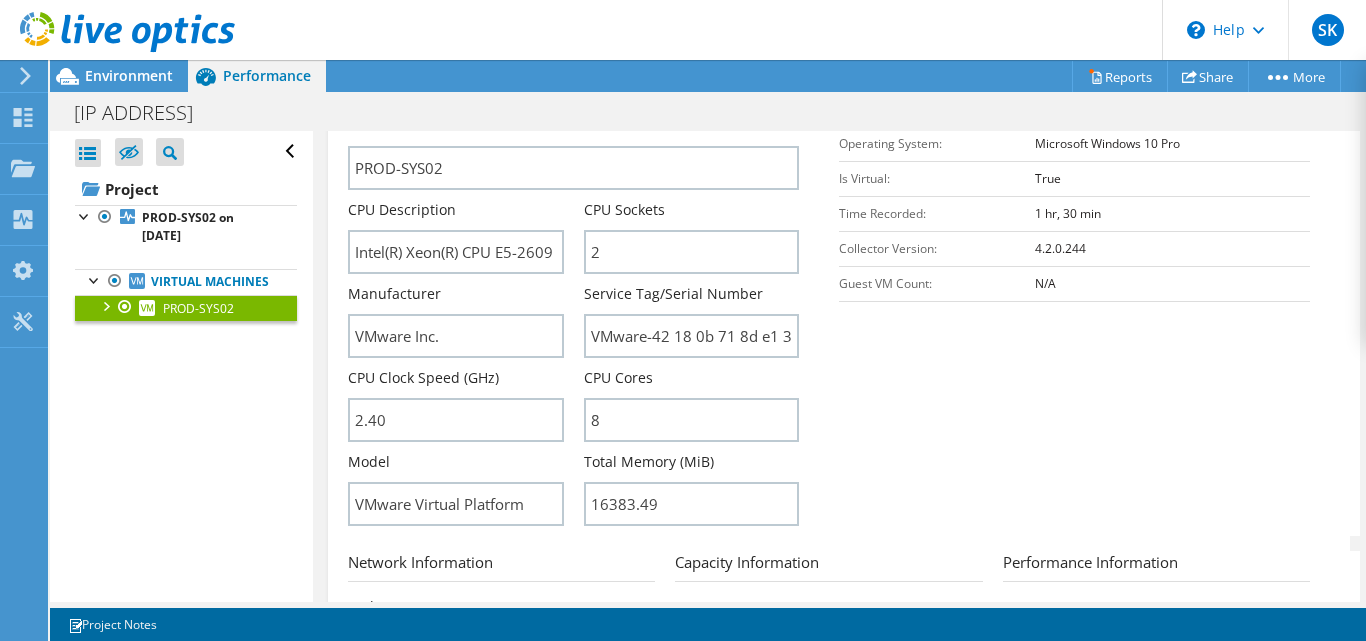 scroll, scrollTop: 409, scrollLeft: 0, axis: vertical 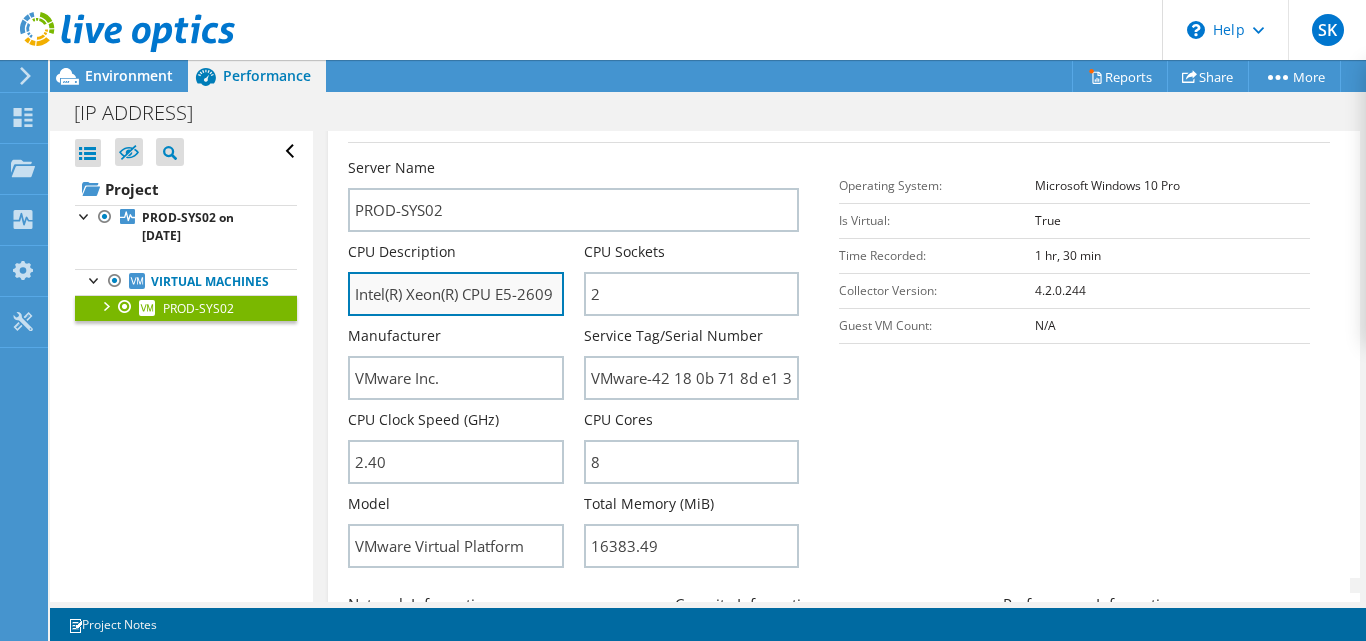 click on "Intel(R) Xeon(R) CPU E5-2609 0 @ 2.40GHz" at bounding box center (455, 294) 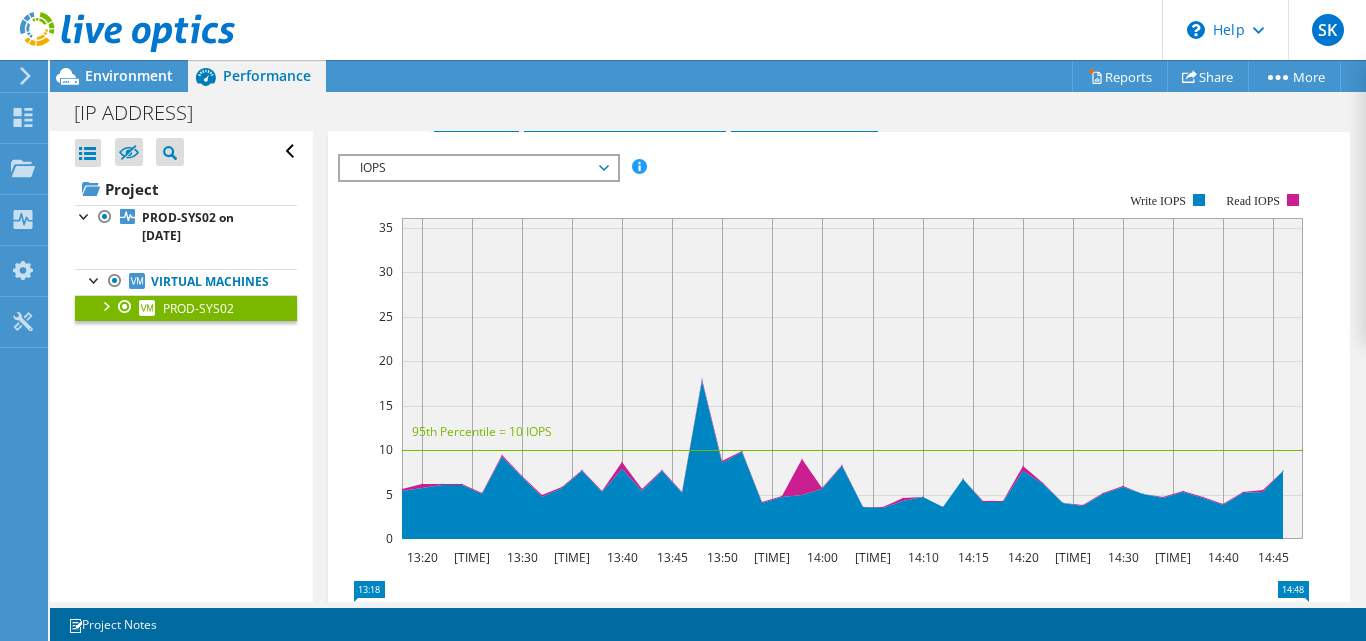 scroll, scrollTop: 1430, scrollLeft: 0, axis: vertical 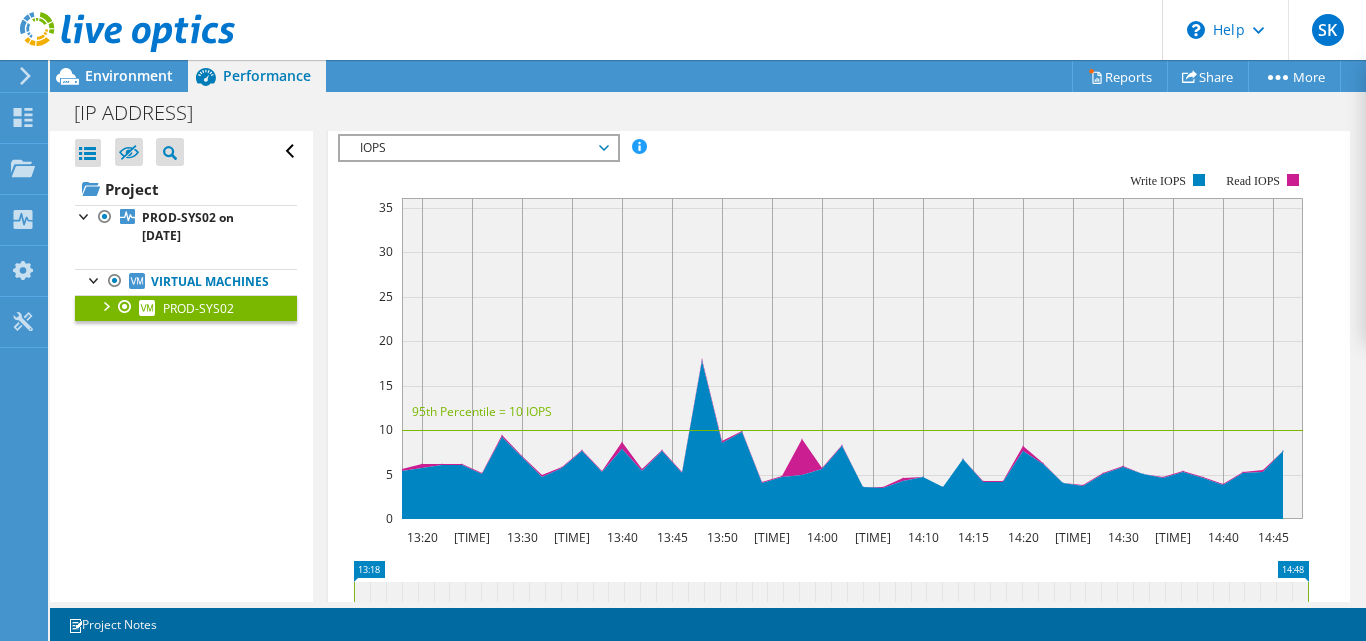 click on "IOPS" at bounding box center [478, 148] 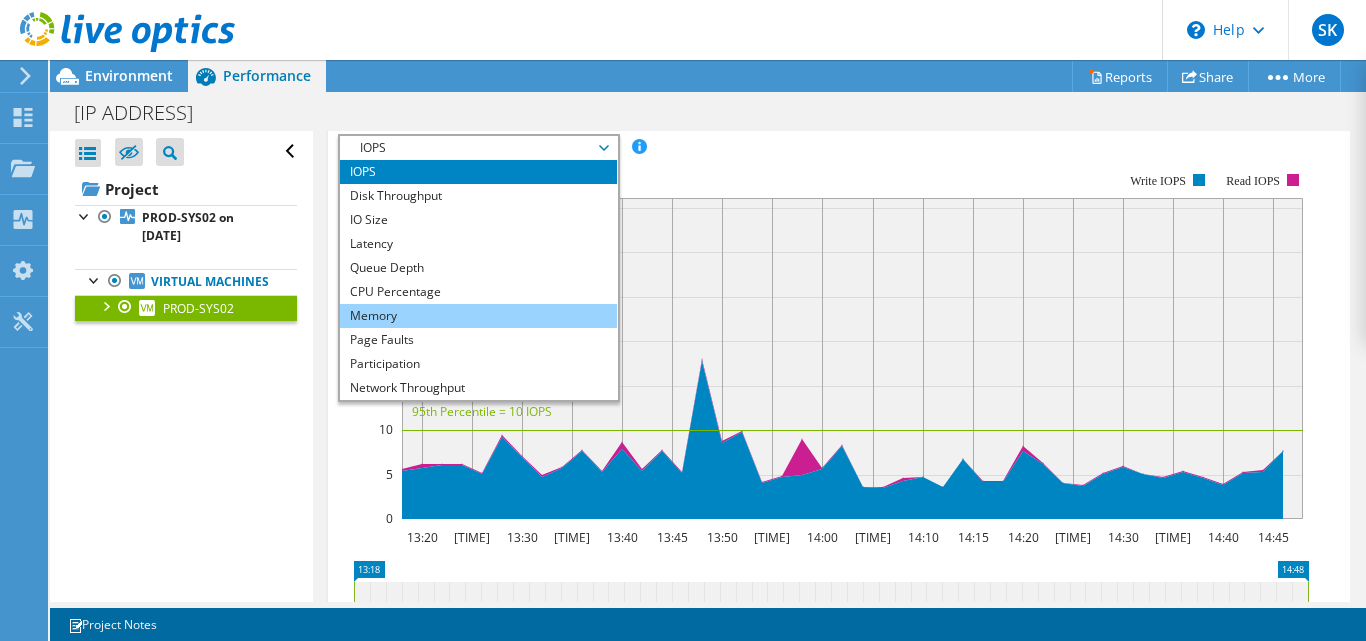 click on "Memory" at bounding box center (478, 316) 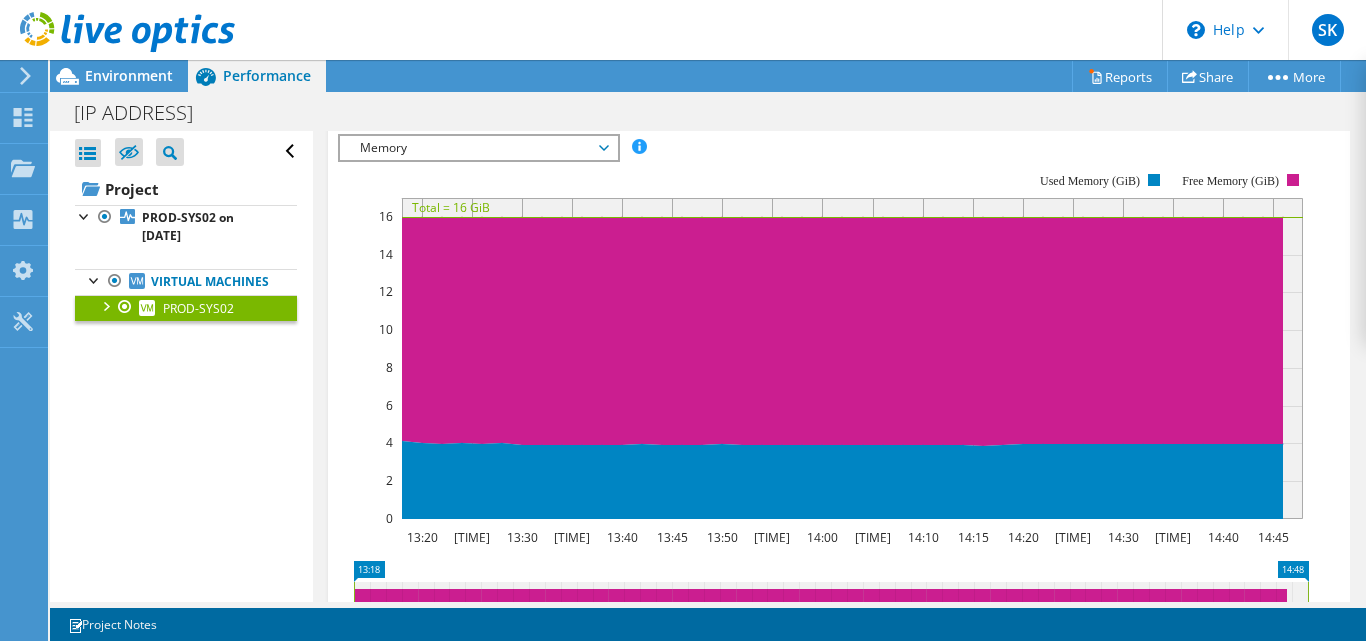 click on "Memory" at bounding box center (478, 148) 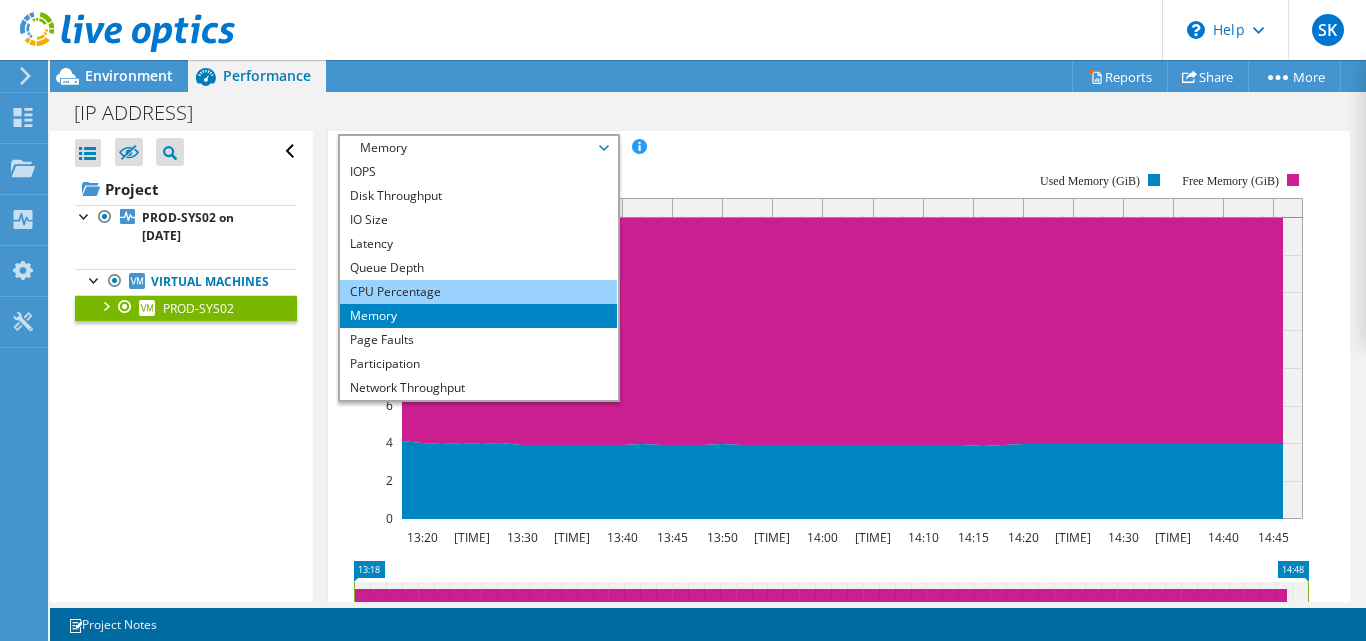 click on "CPU Percentage" at bounding box center (478, 292) 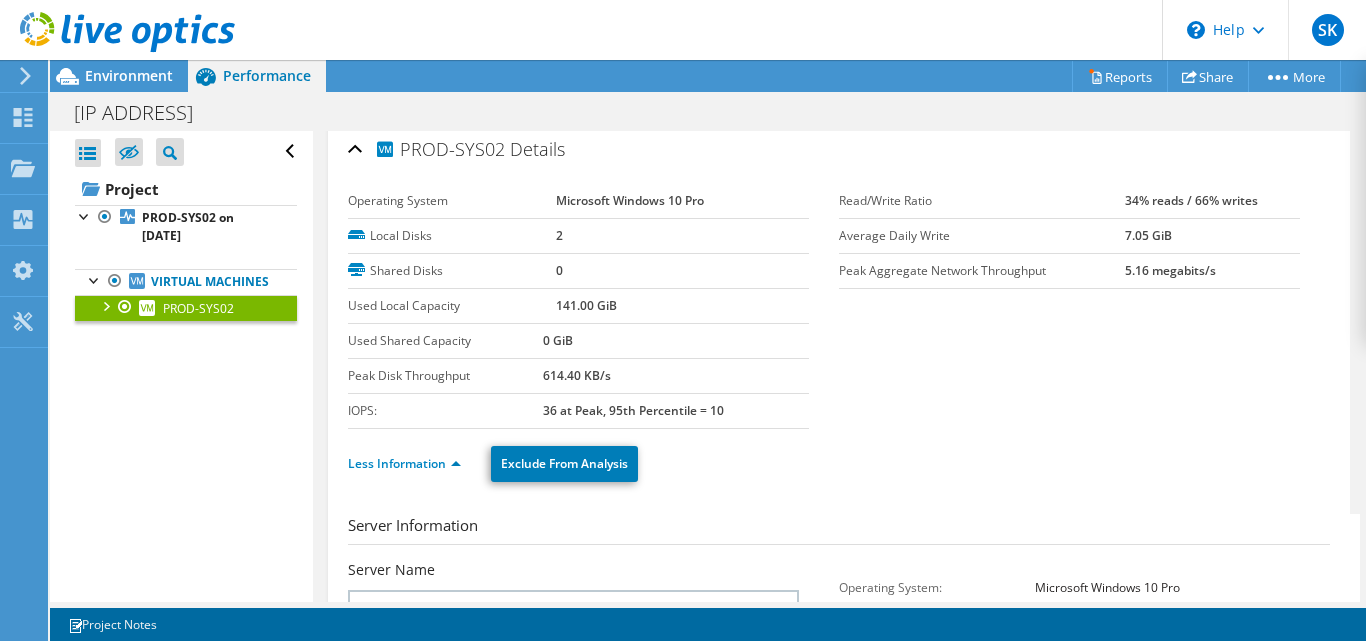 scroll, scrollTop: 0, scrollLeft: 0, axis: both 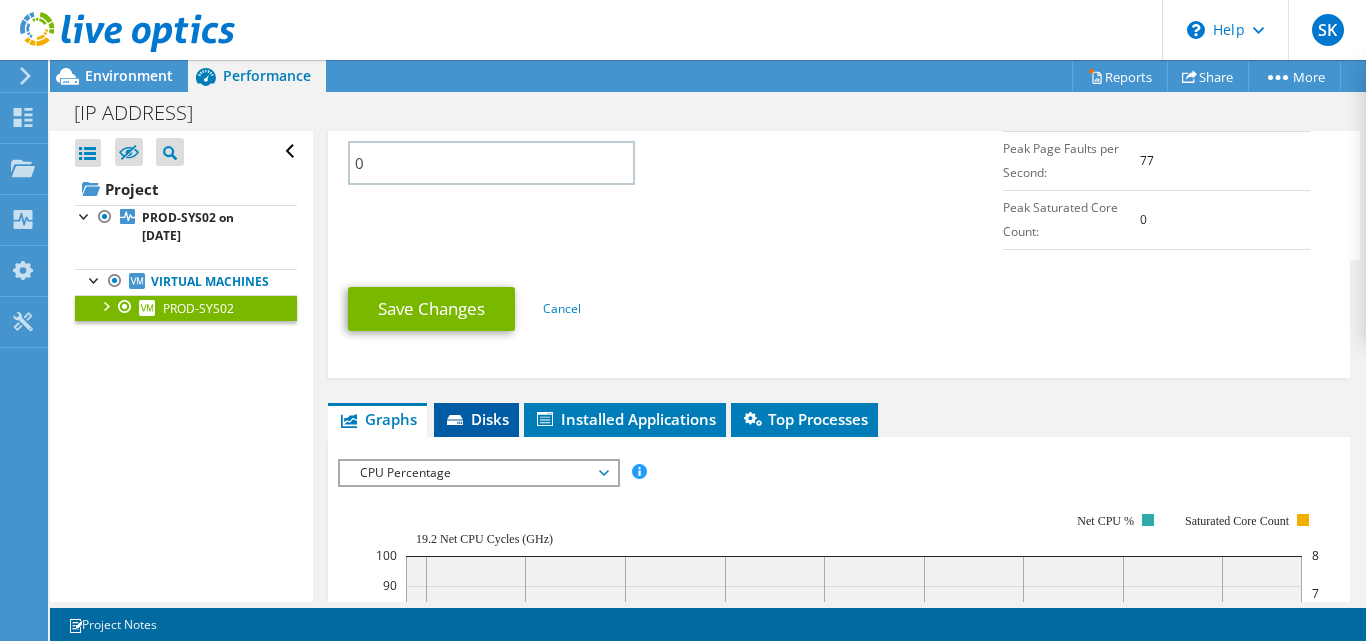 click at bounding box center (455, 420) 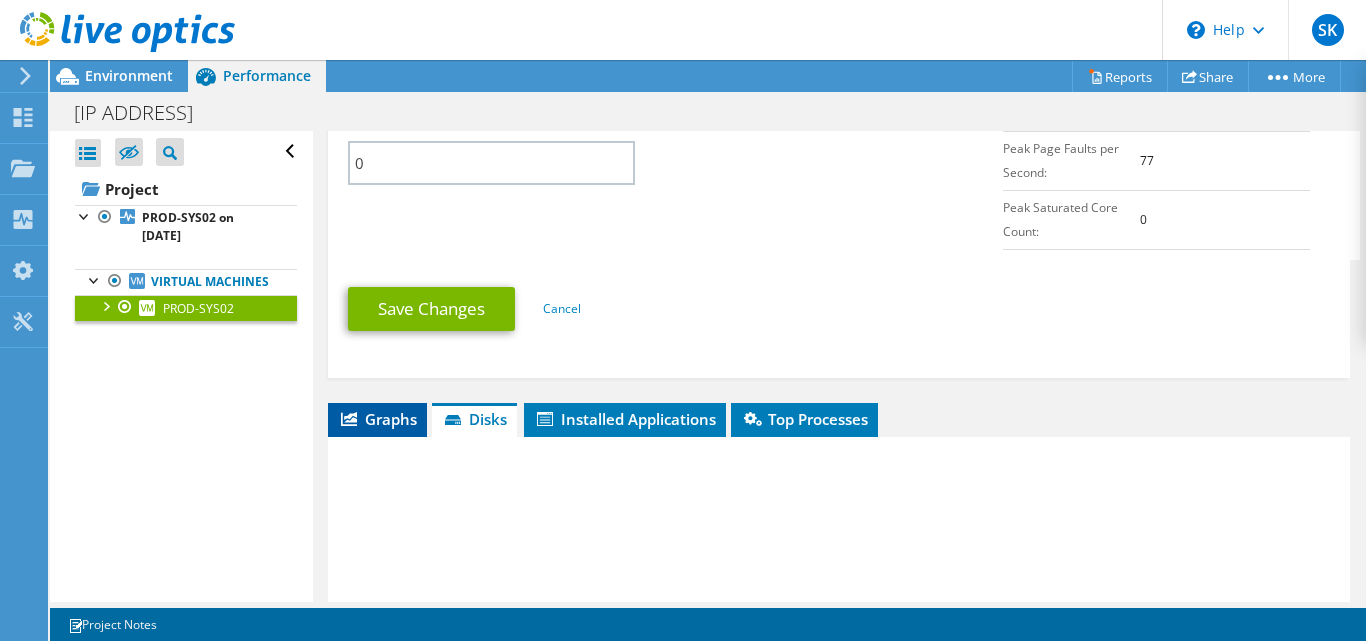click on "Graphs" at bounding box center [377, 419] 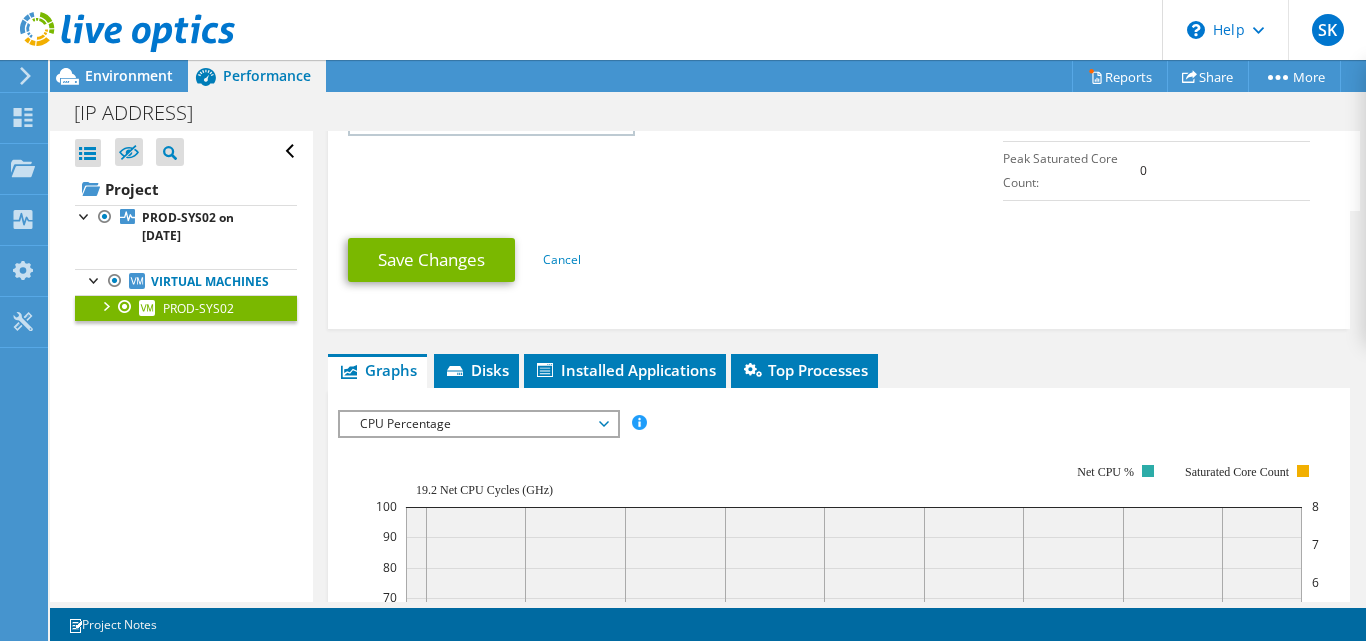 scroll, scrollTop: 410, scrollLeft: 0, axis: vertical 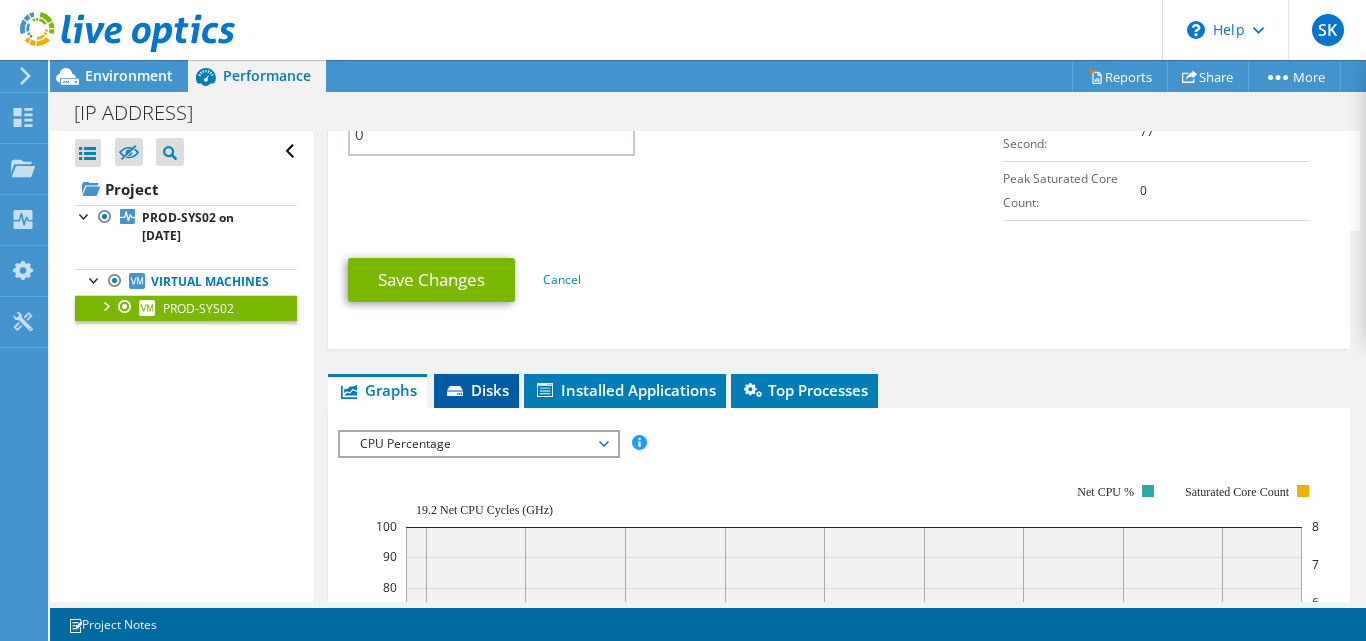 click on "Disks" at bounding box center [476, 390] 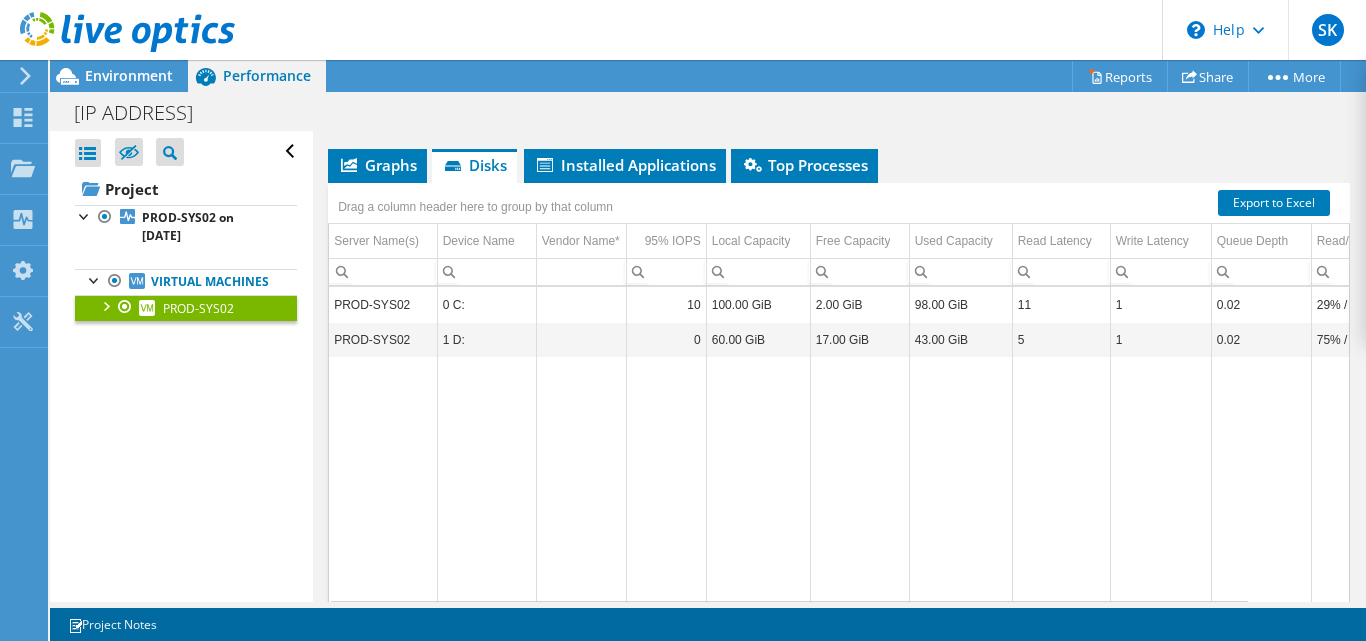 scroll, scrollTop: 1363, scrollLeft: 0, axis: vertical 